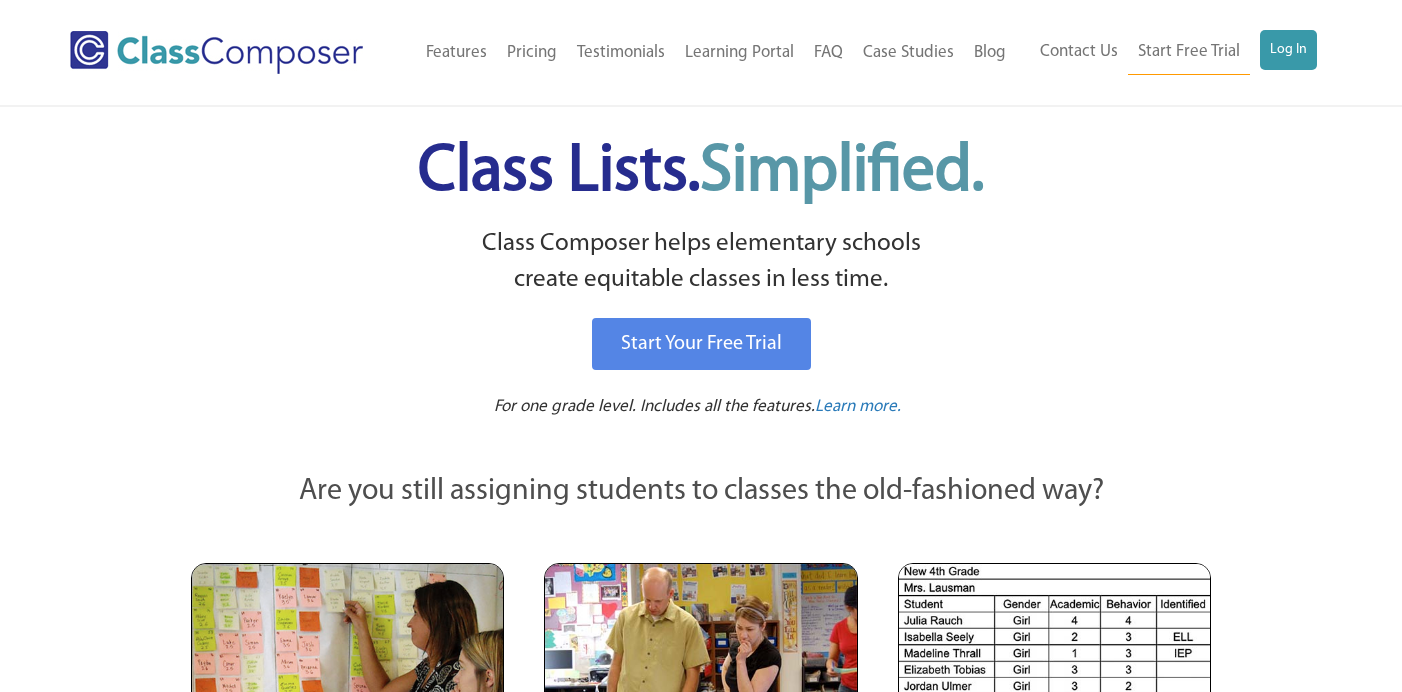 scroll, scrollTop: 0, scrollLeft: 0, axis: both 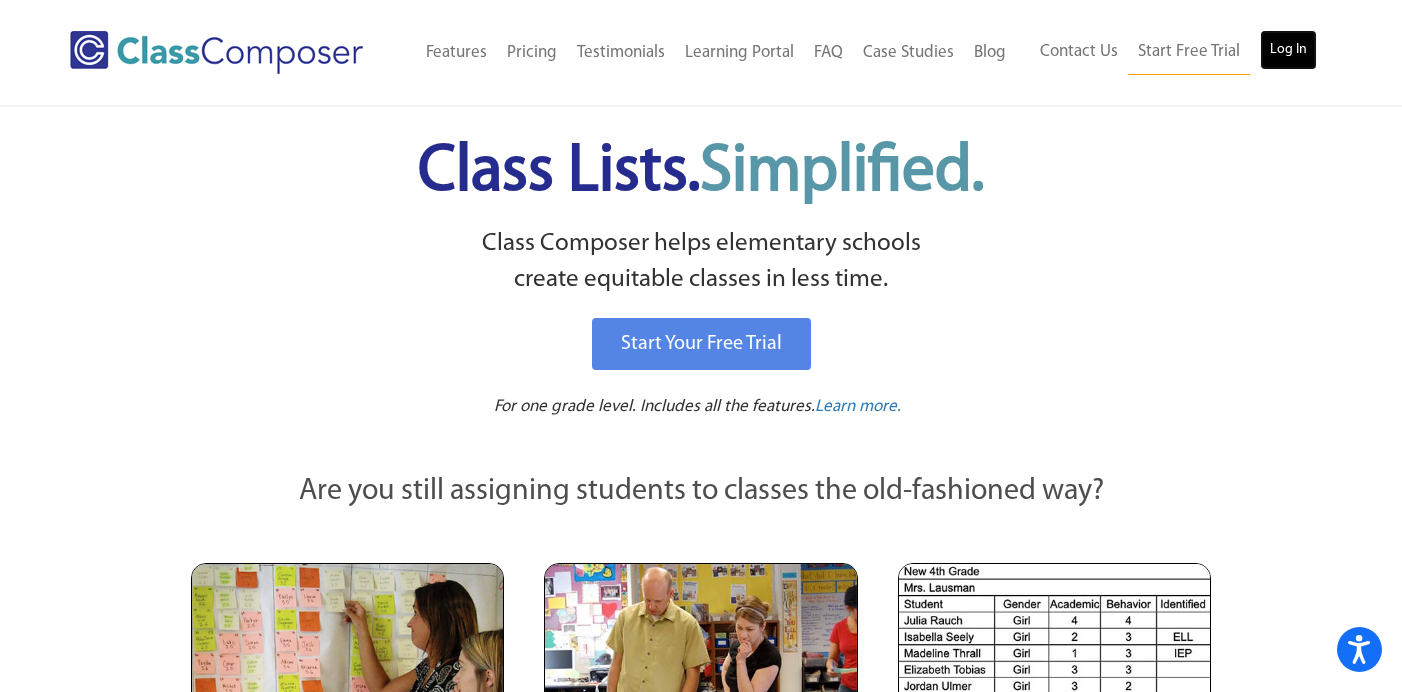 click on "Log In" at bounding box center (1288, 50) 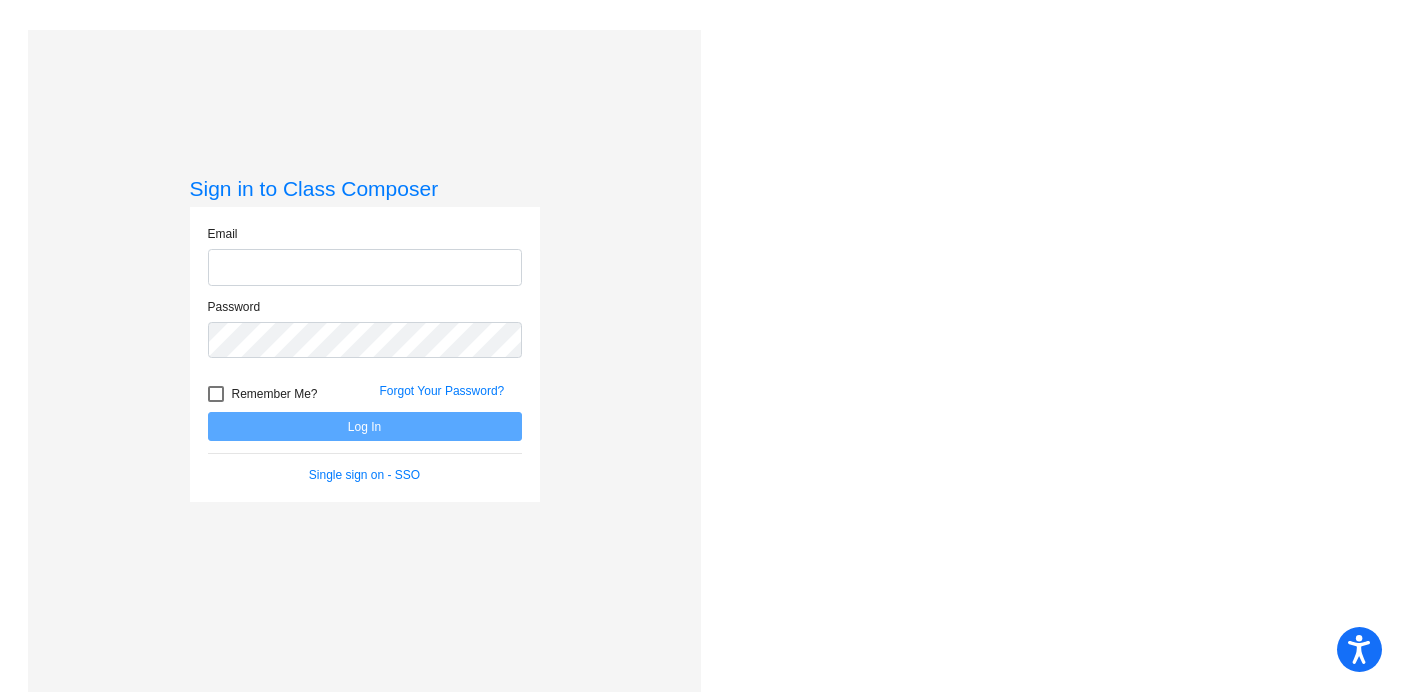 scroll, scrollTop: 0, scrollLeft: 0, axis: both 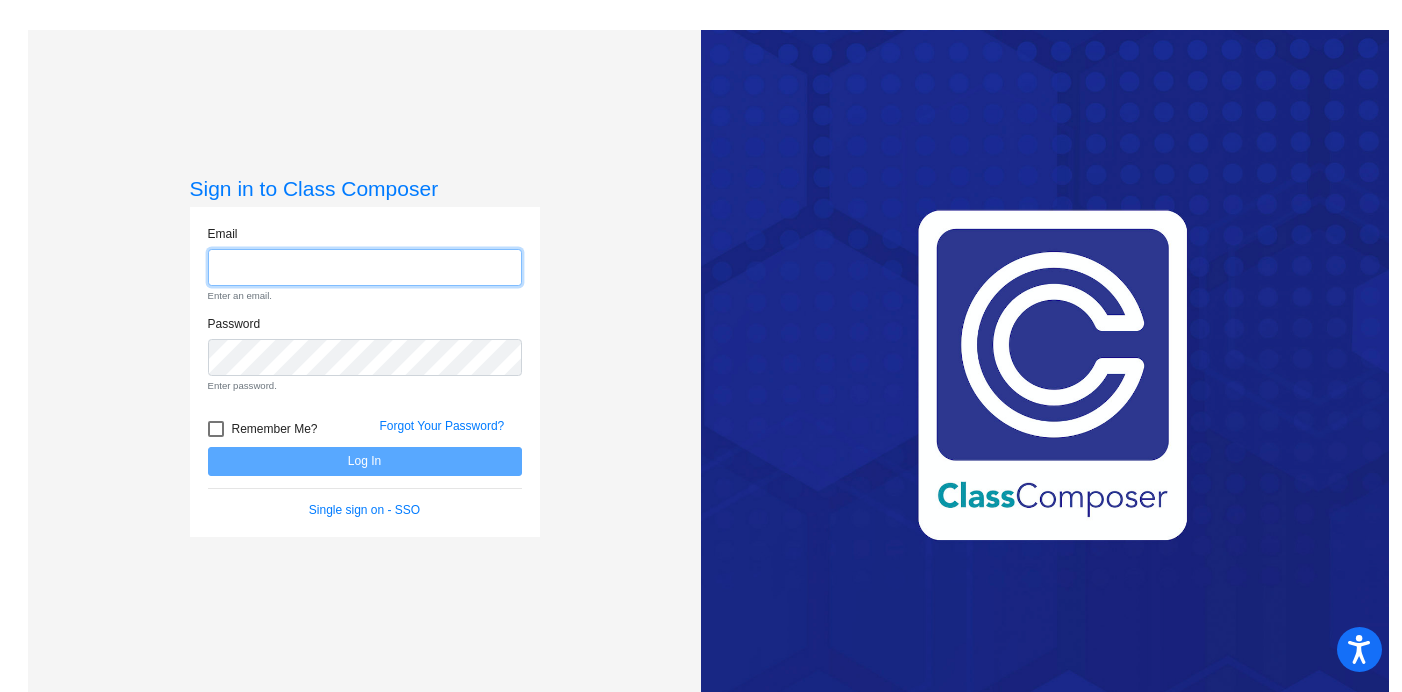 type on "[EMAIL]" 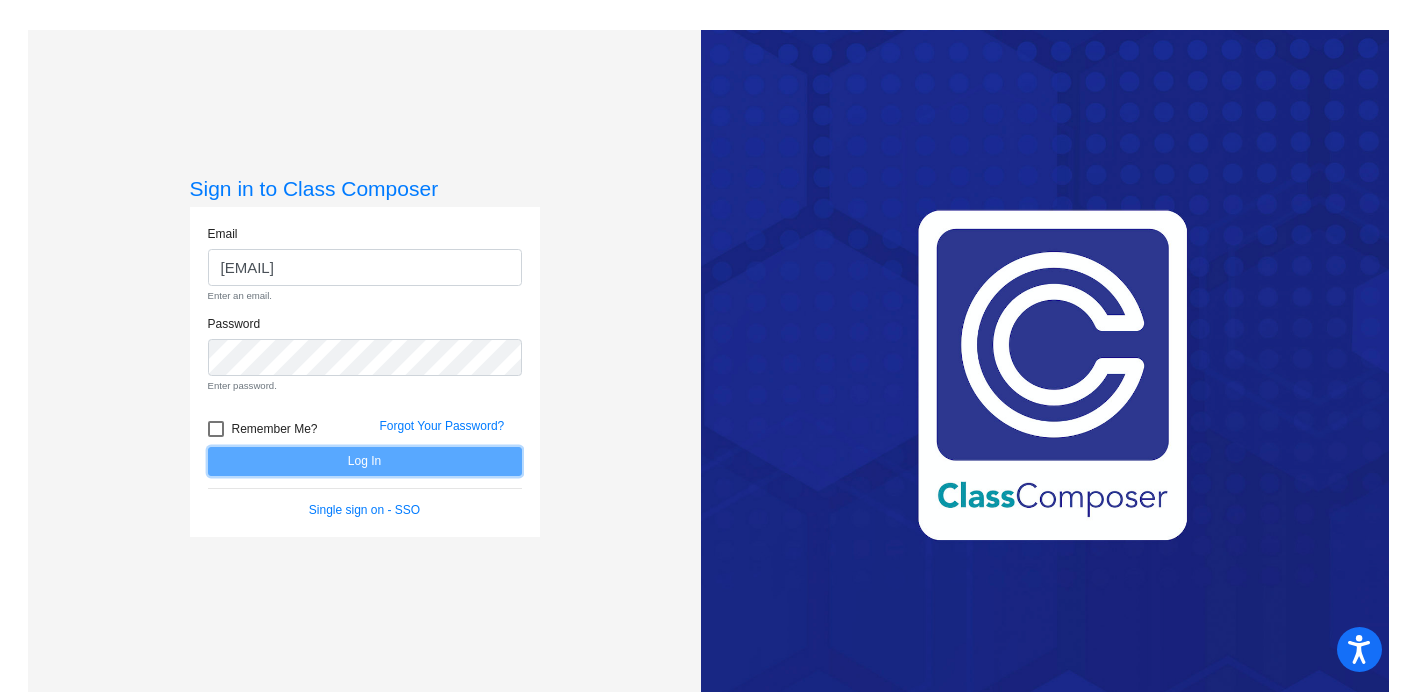 click on "Email [EMAIL] Enter an email. Password Enter password. Remember Me? Forgot Your Password? Log In Single sign on - SSO" 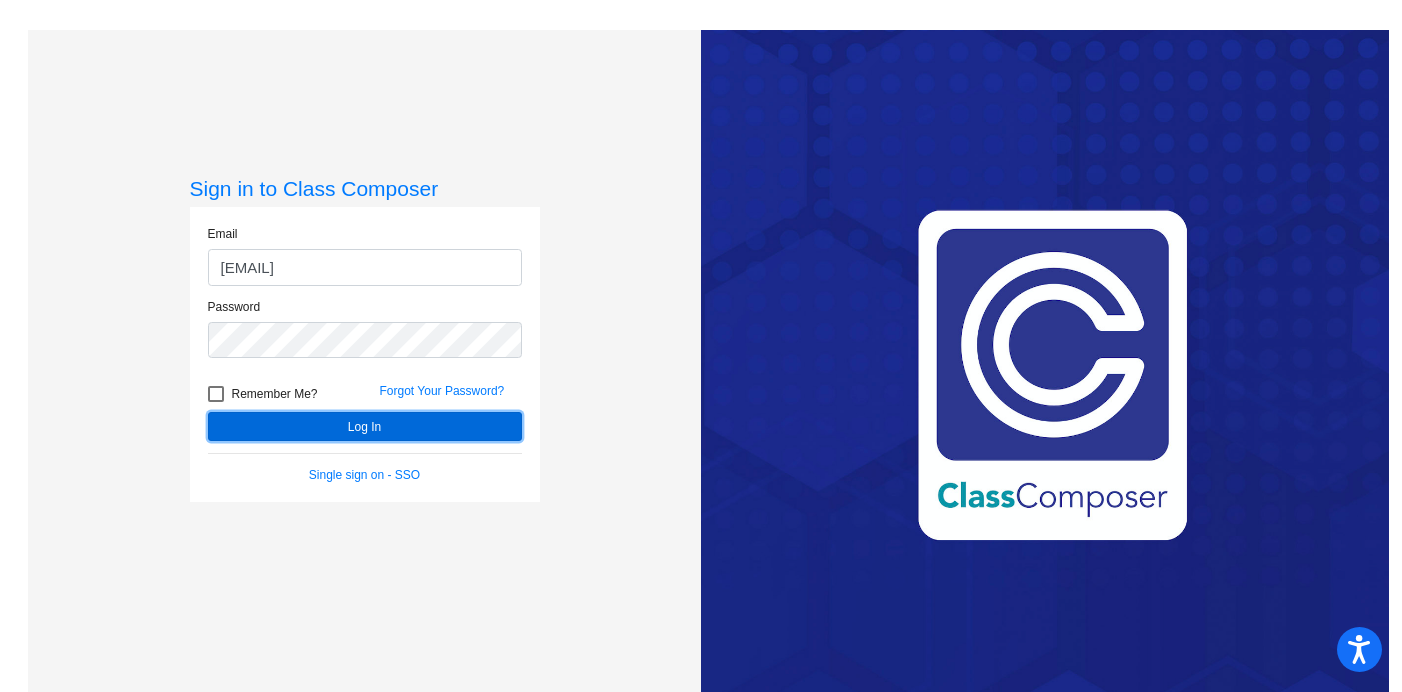 click on "Log In" 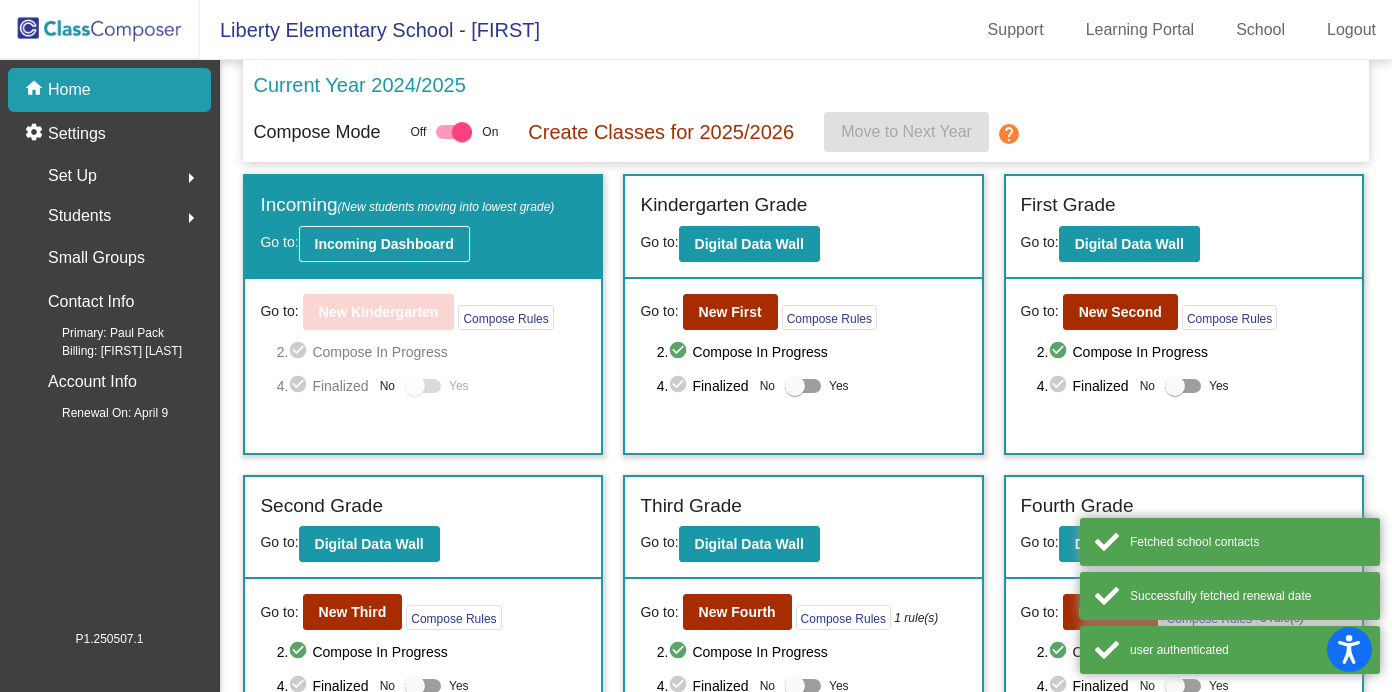 click on "Incoming Dashboard" 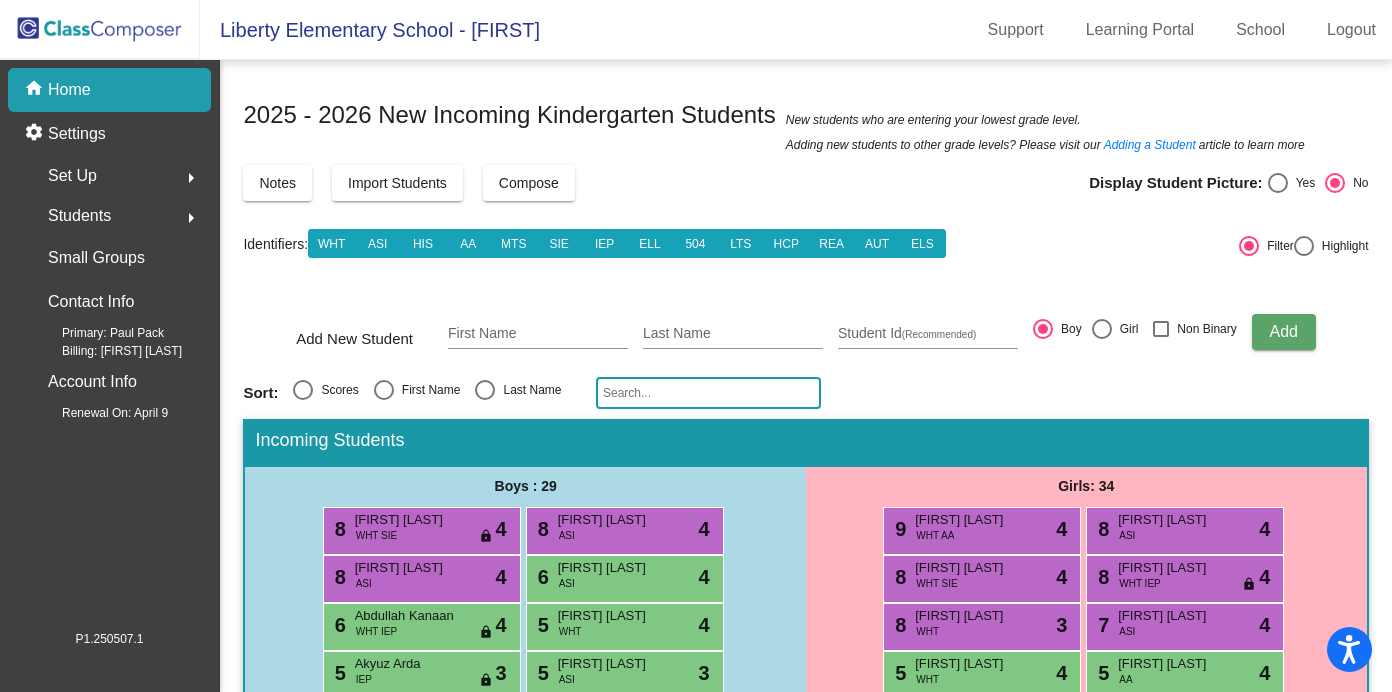 click on "home Home" 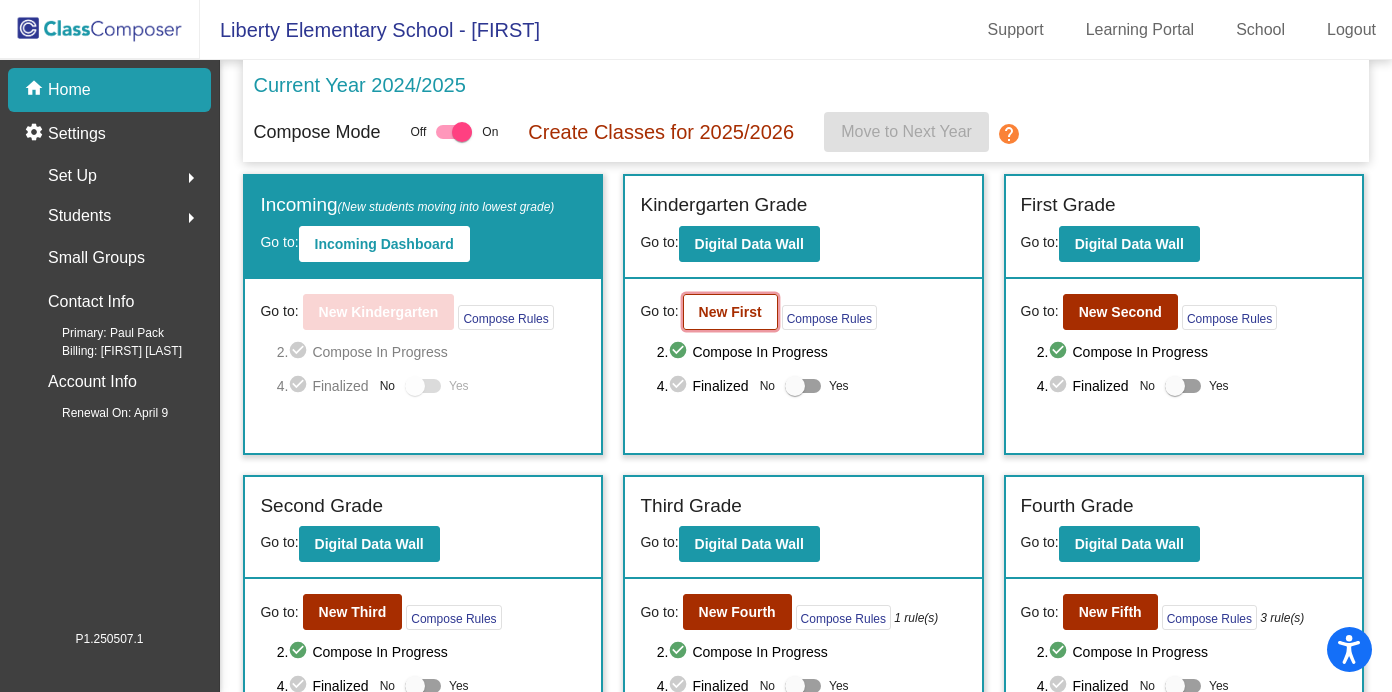 click on "New First" 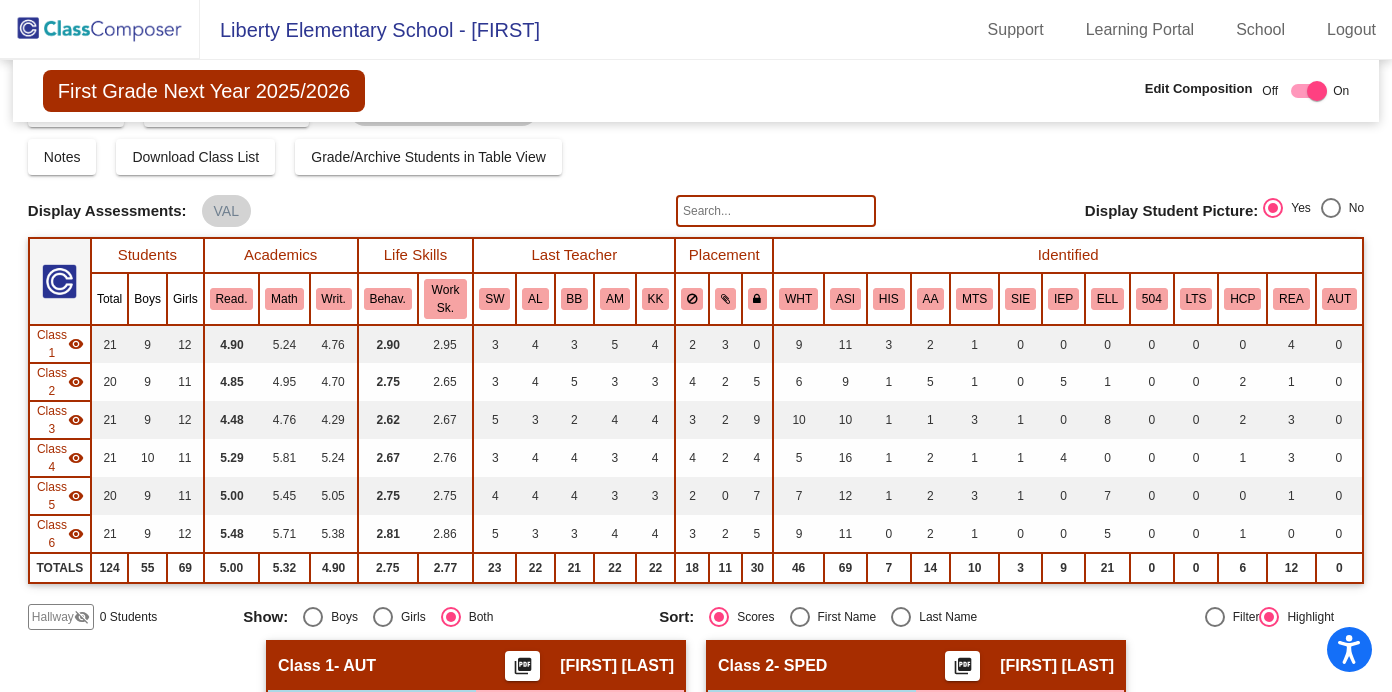 scroll, scrollTop: 16, scrollLeft: 0, axis: vertical 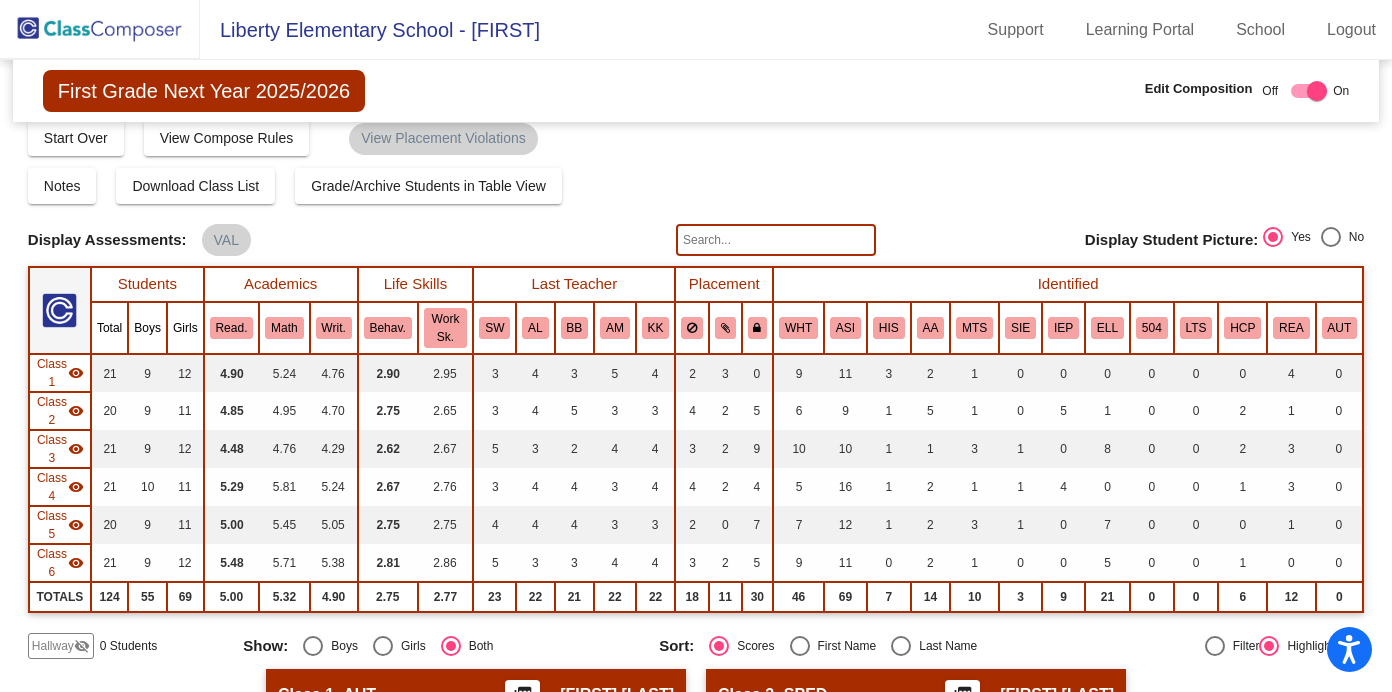 click 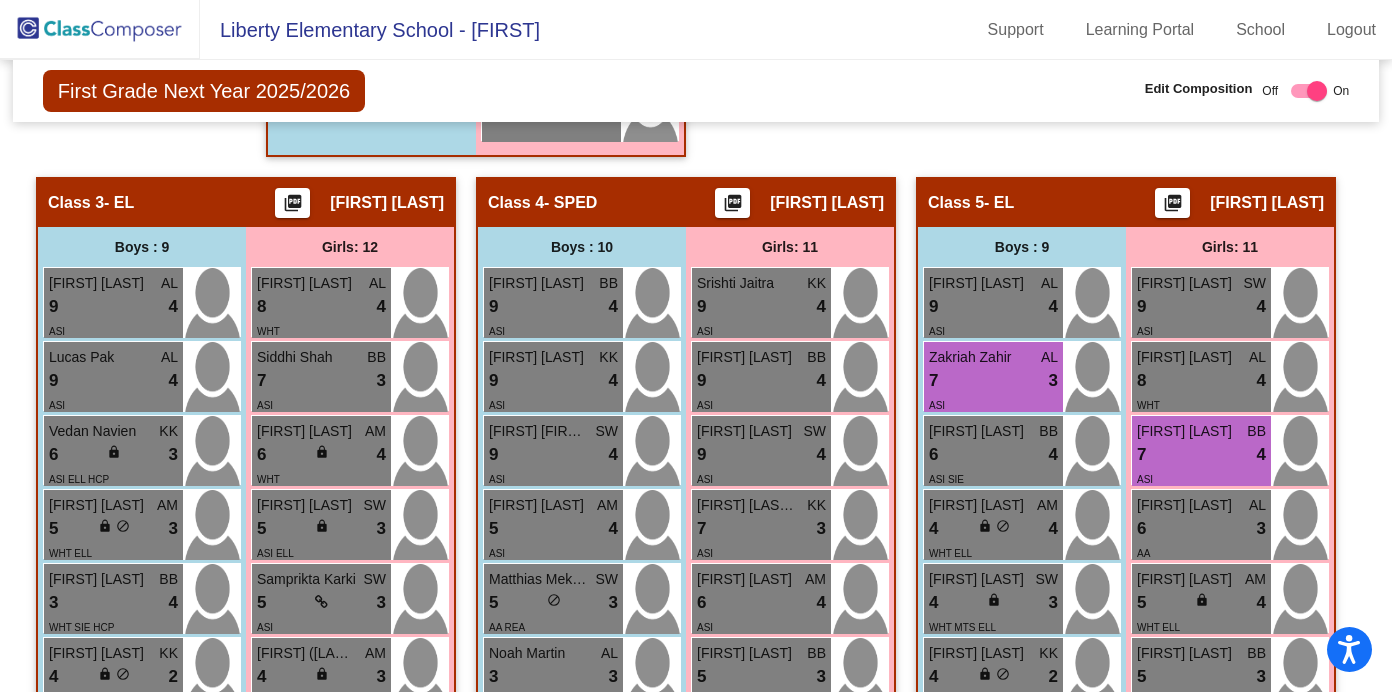 scroll, scrollTop: 1533, scrollLeft: 0, axis: vertical 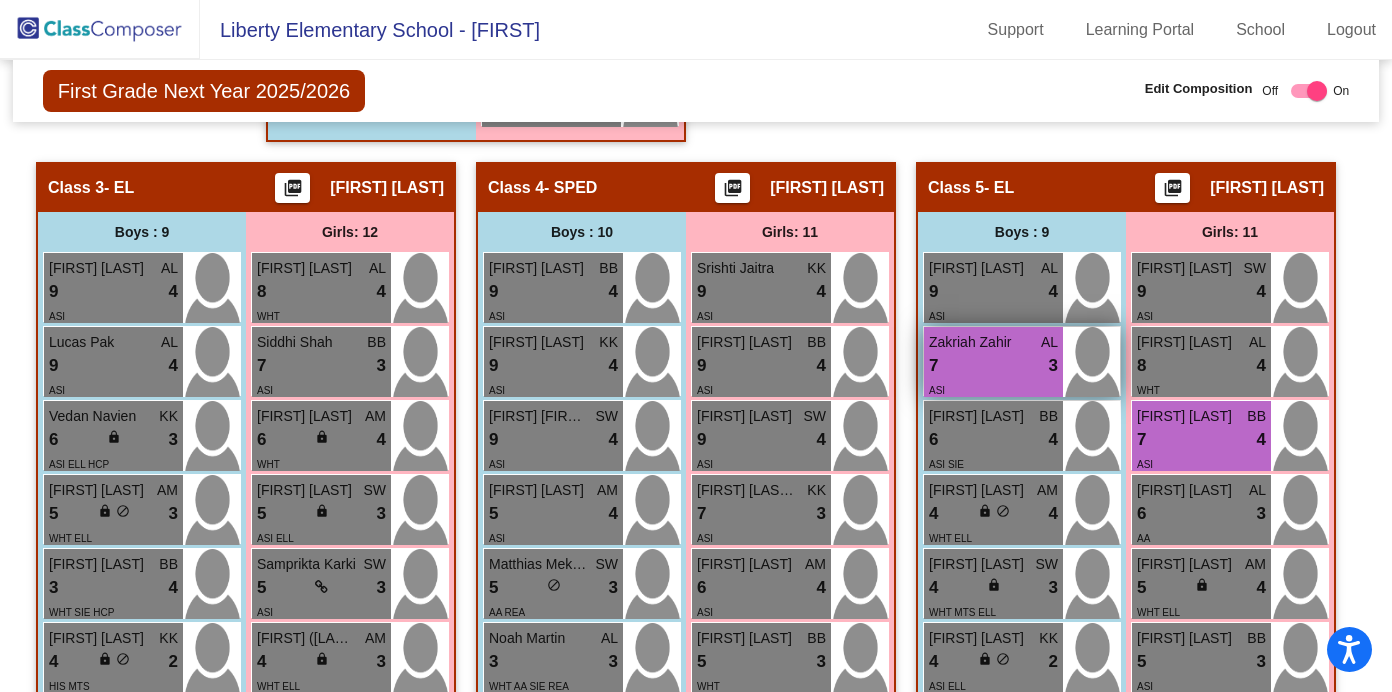 type on "za" 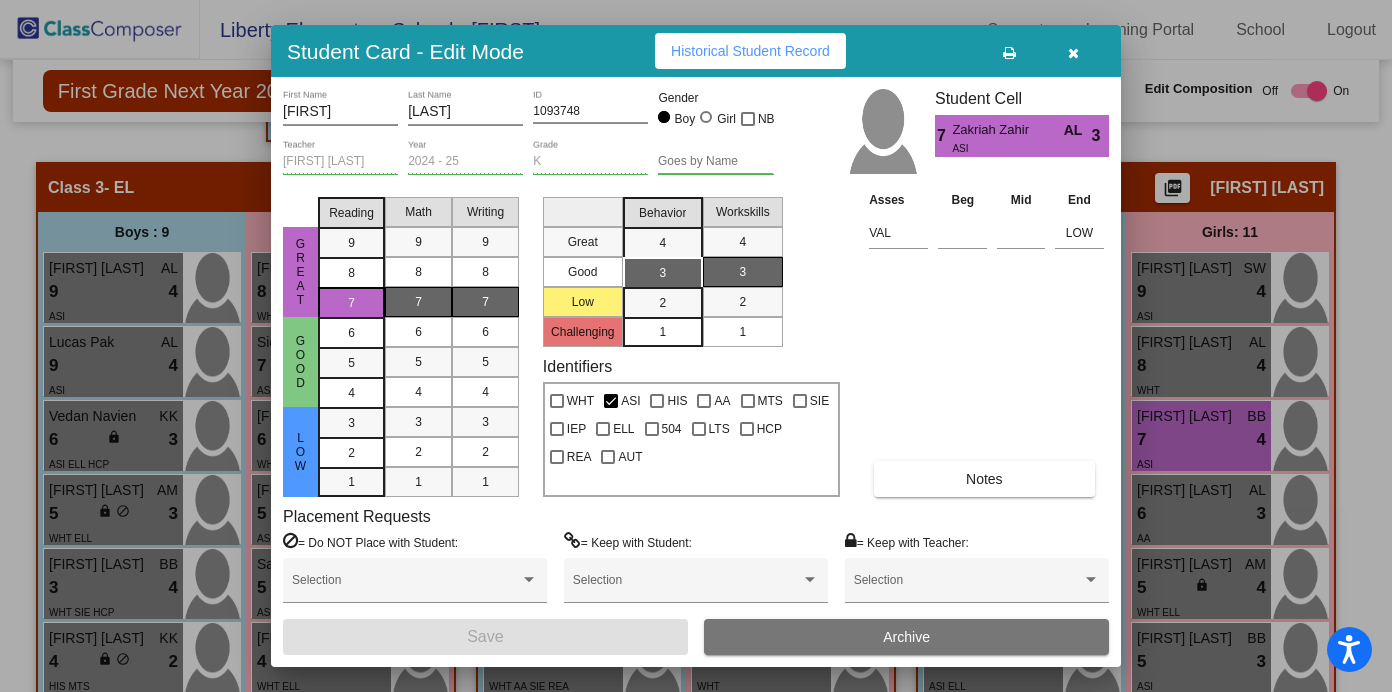 click on "Notes" at bounding box center (984, 479) 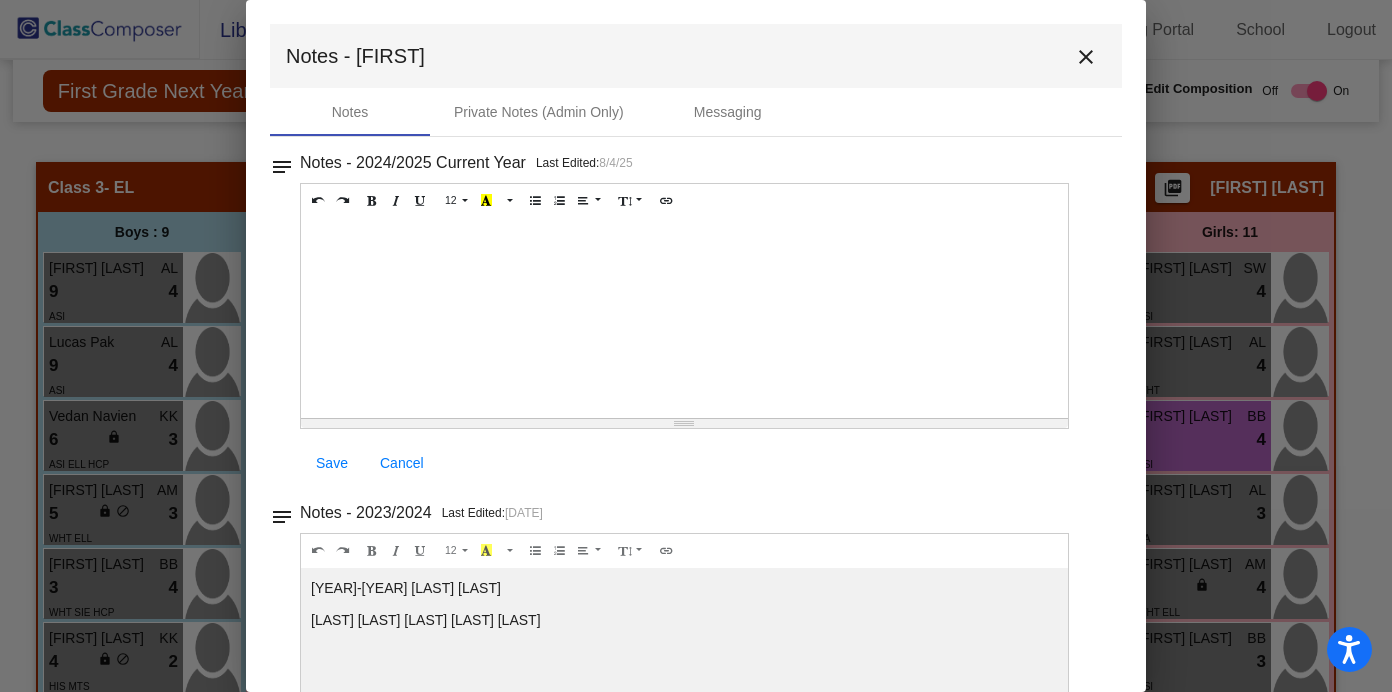 click at bounding box center (684, 318) 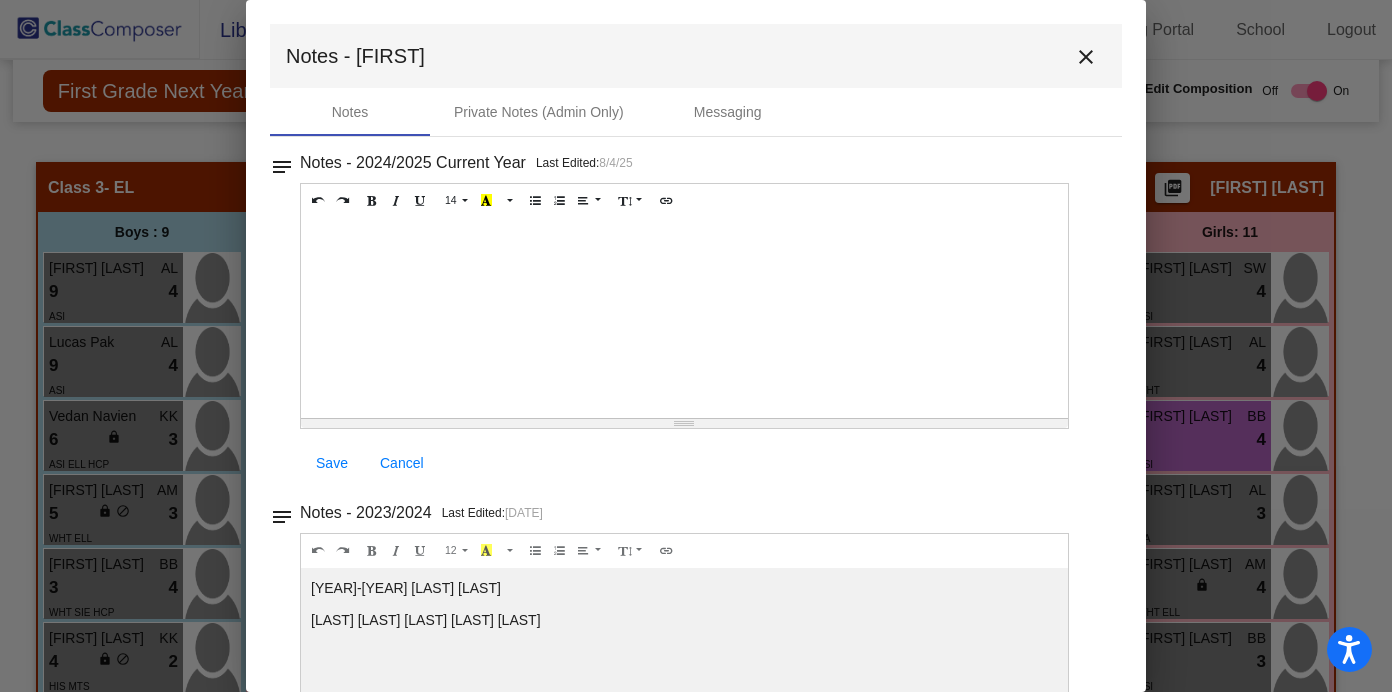 type 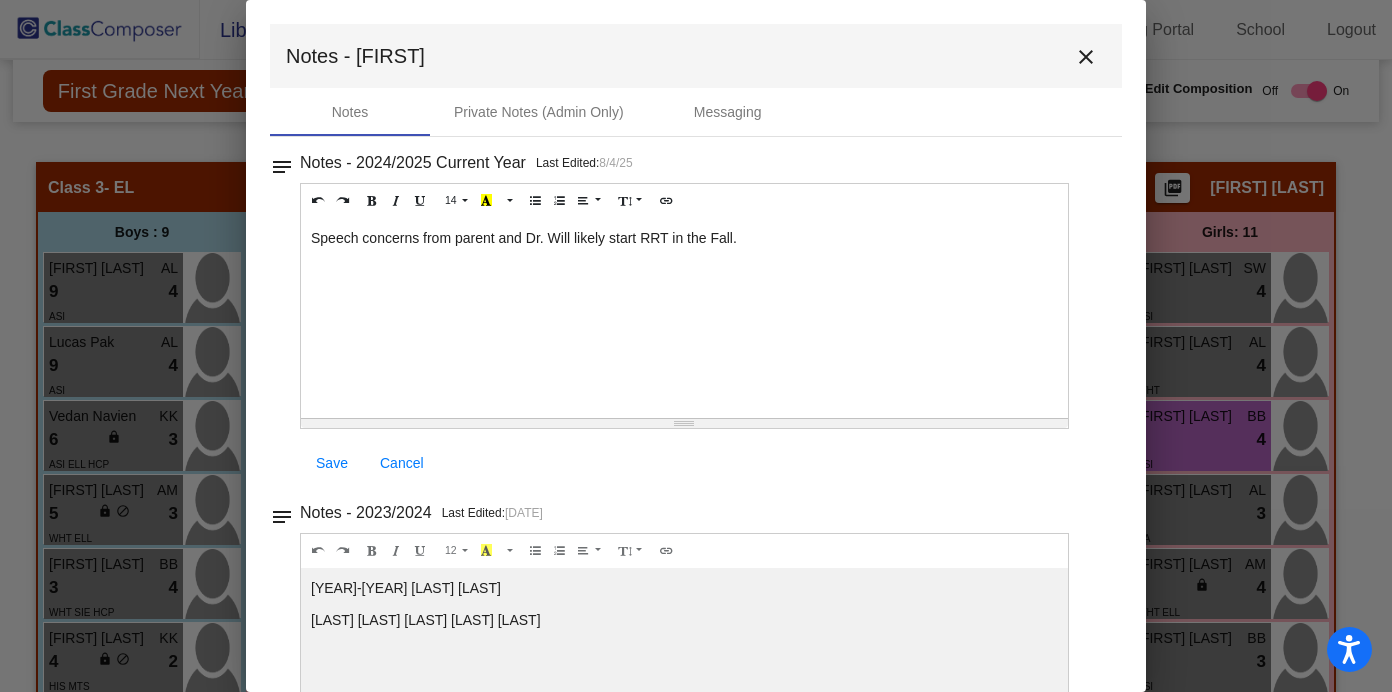 click on "Speech concerns from parent and Dr. Will likely start RRT in the Fall." at bounding box center (684, 318) 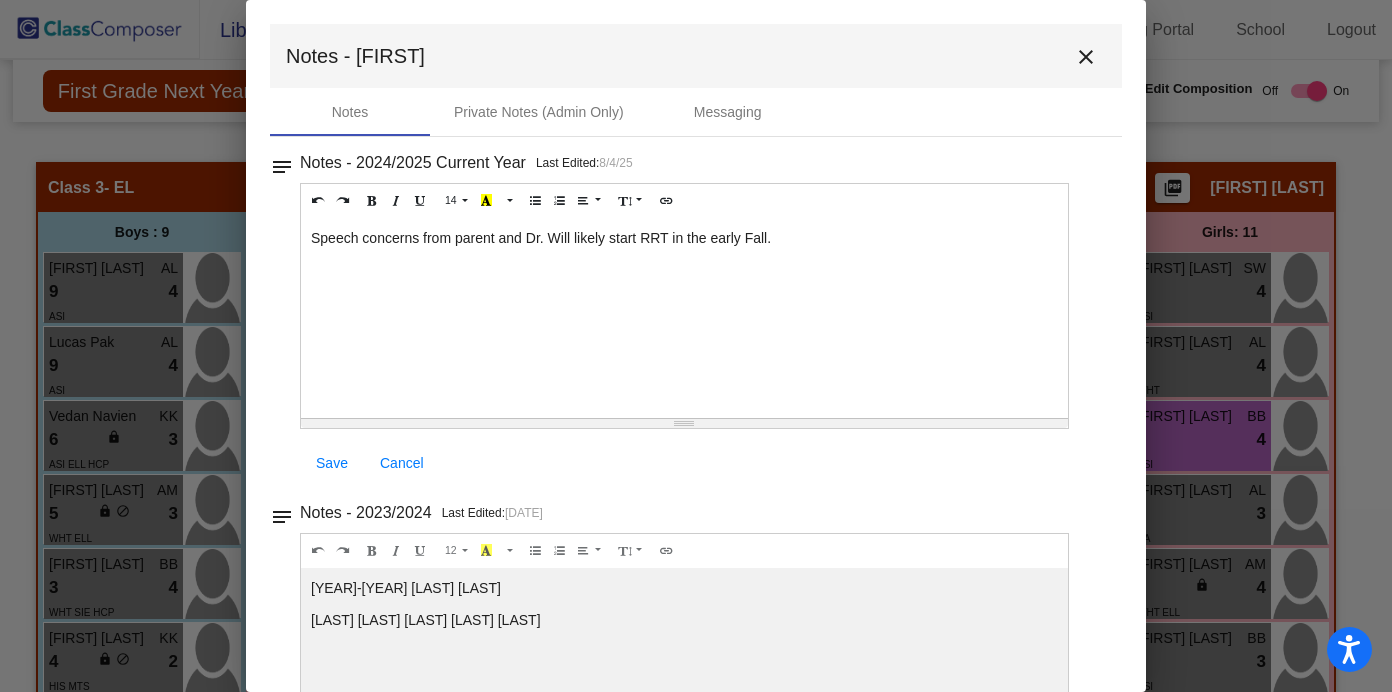 scroll, scrollTop: 112, scrollLeft: 0, axis: vertical 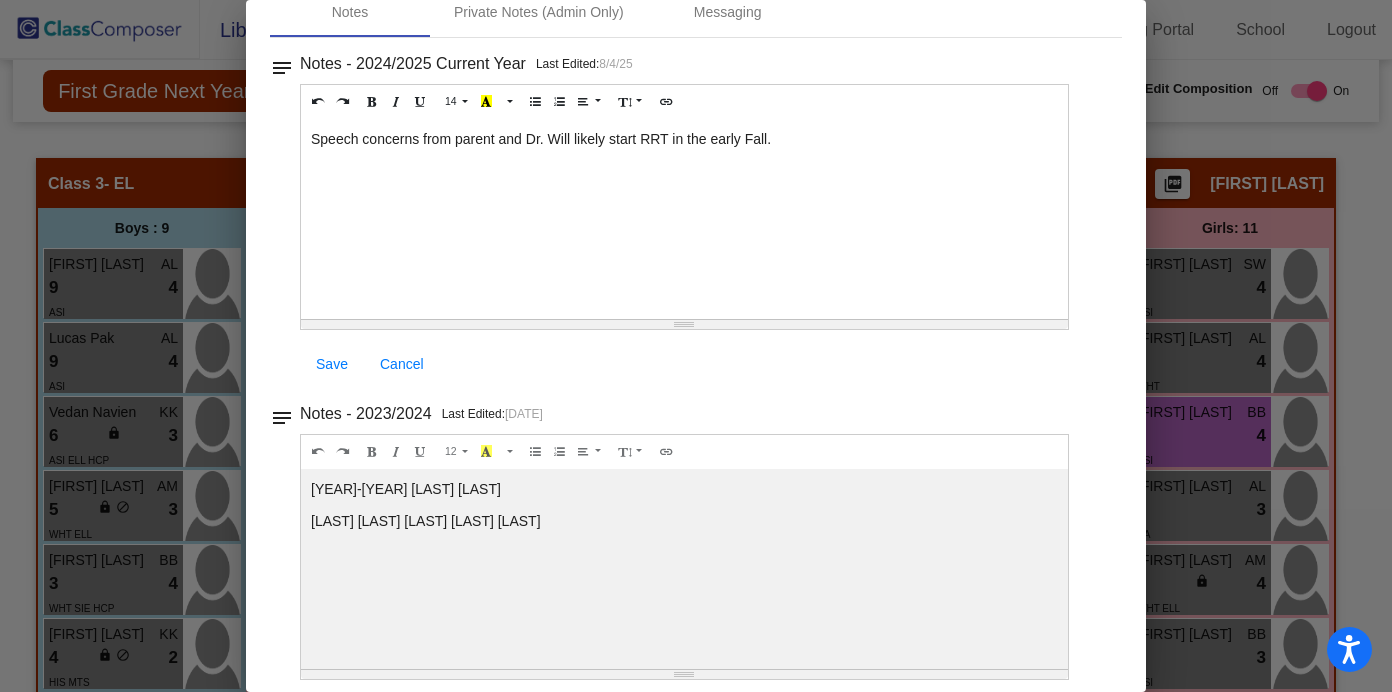 click on "Save" at bounding box center [332, 364] 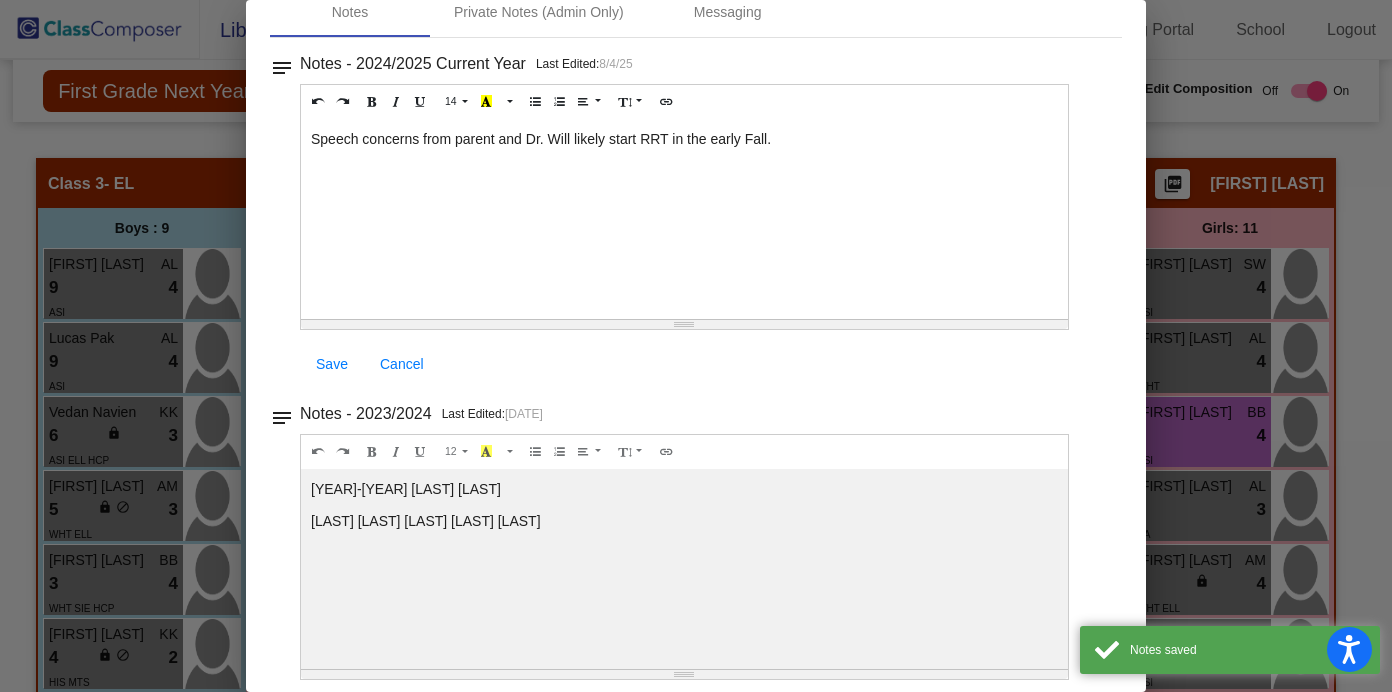 scroll, scrollTop: 0, scrollLeft: 0, axis: both 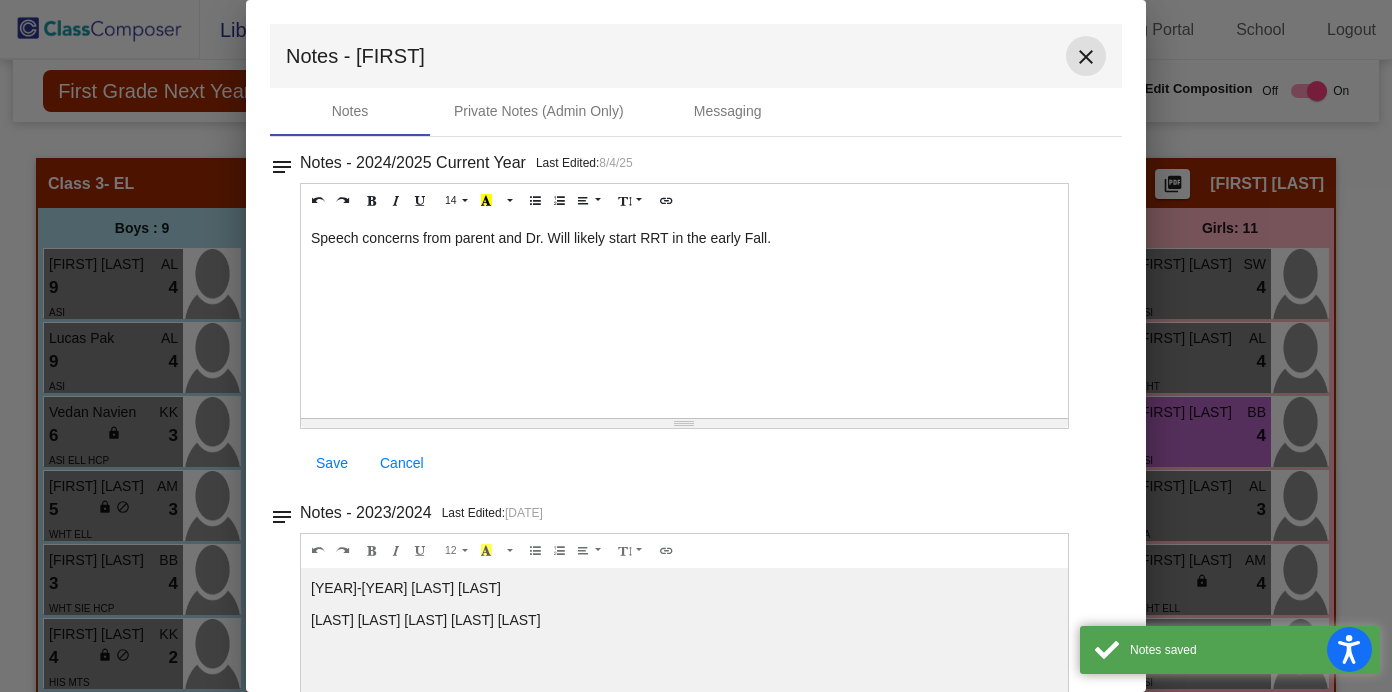 click on "close" at bounding box center (1086, 57) 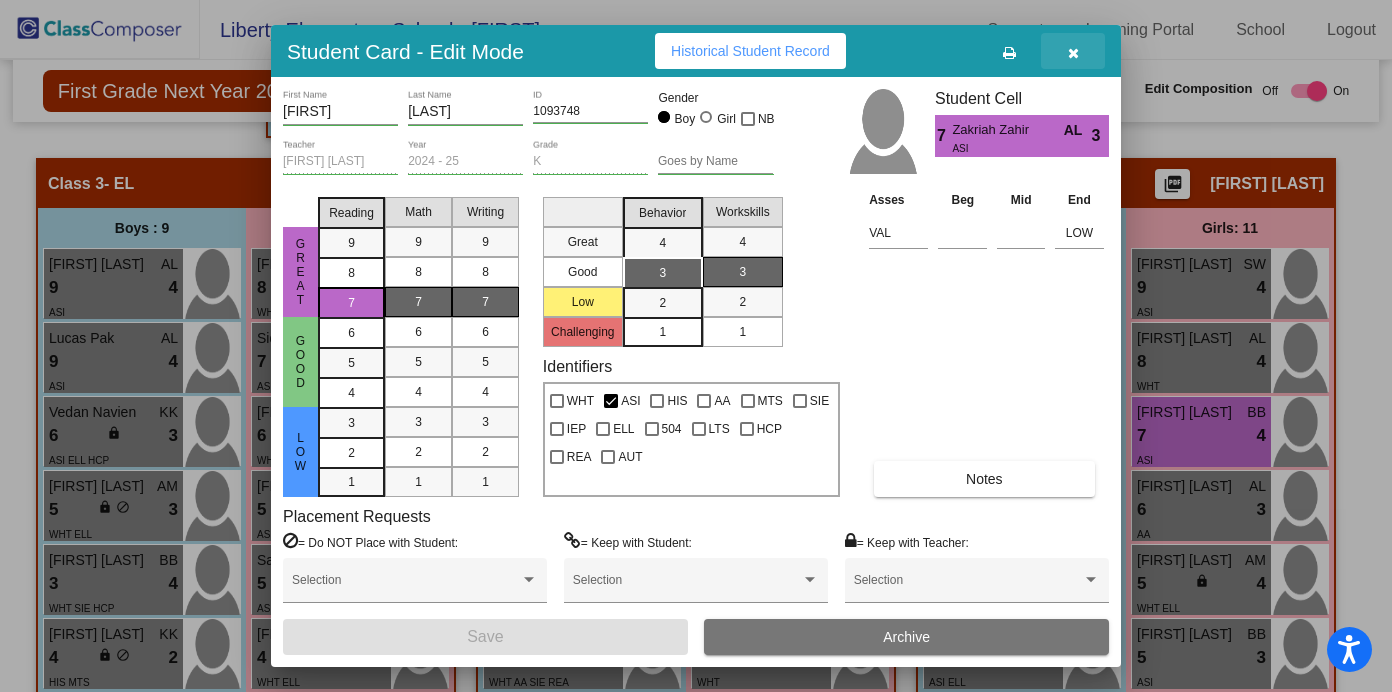 click at bounding box center [1073, 53] 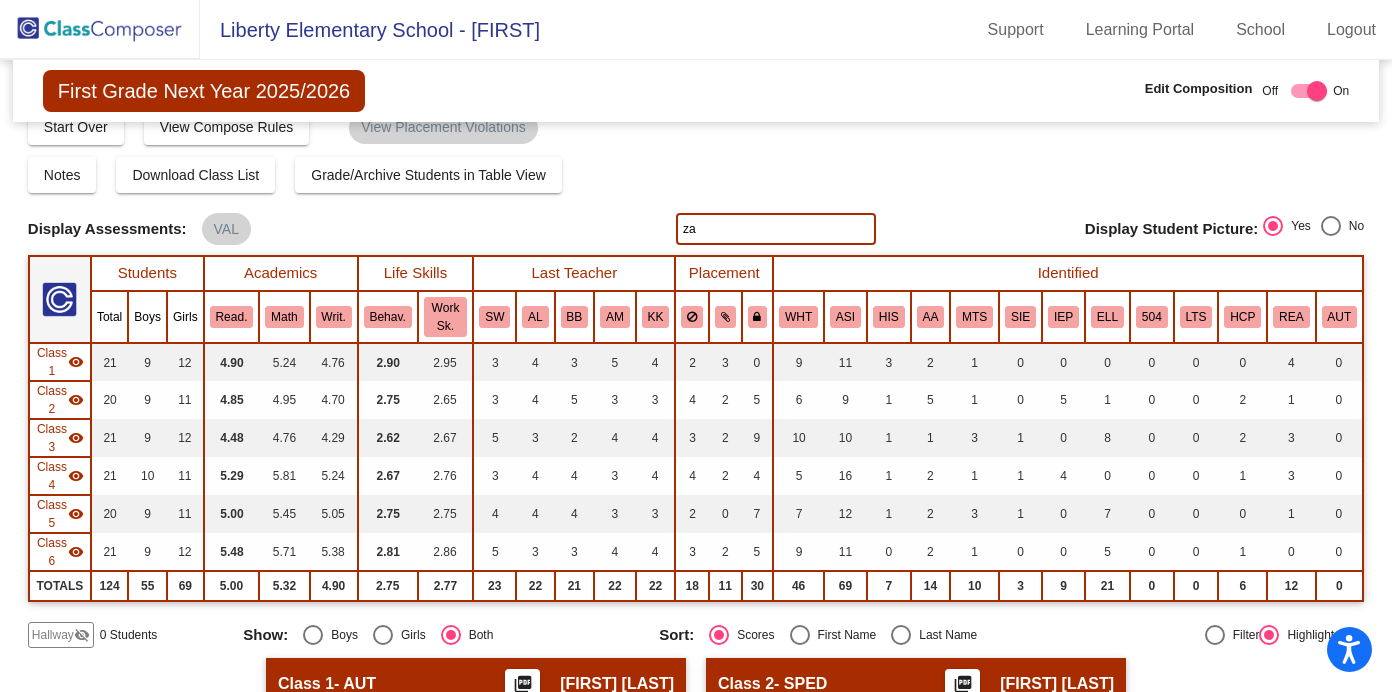 scroll, scrollTop: 0, scrollLeft: 0, axis: both 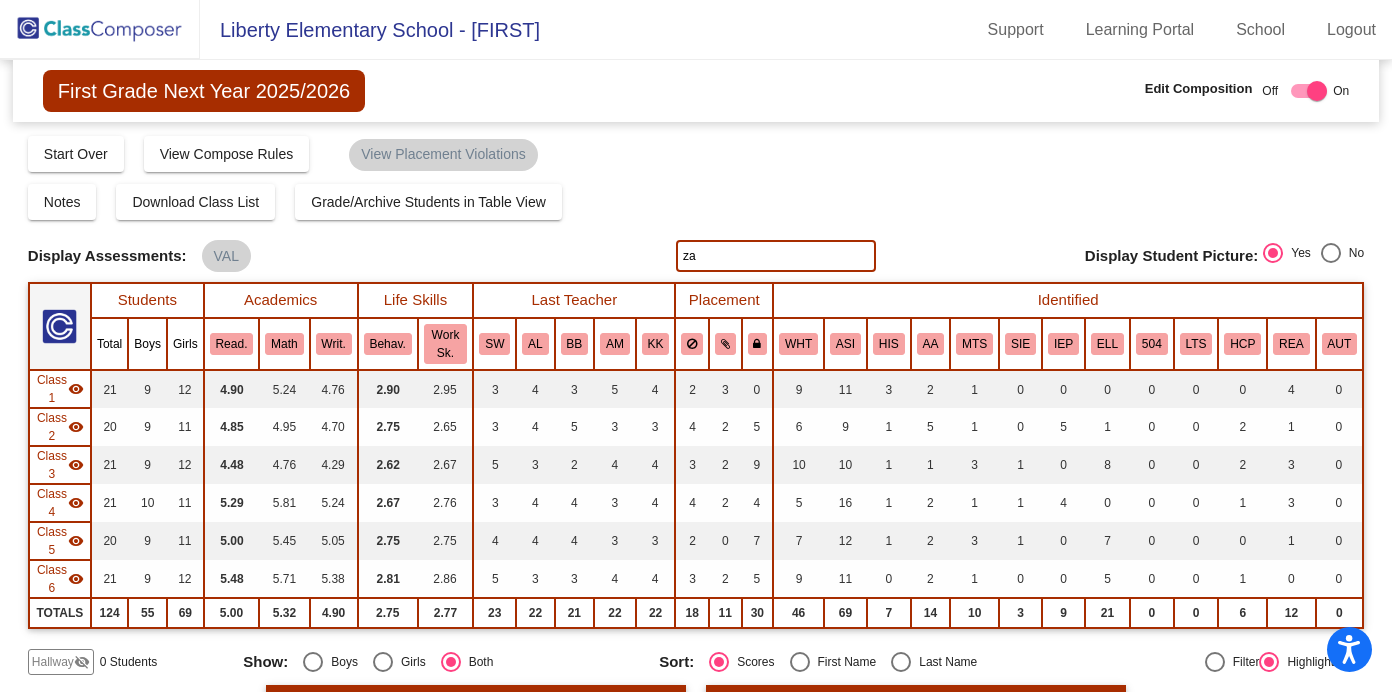 click on "za" 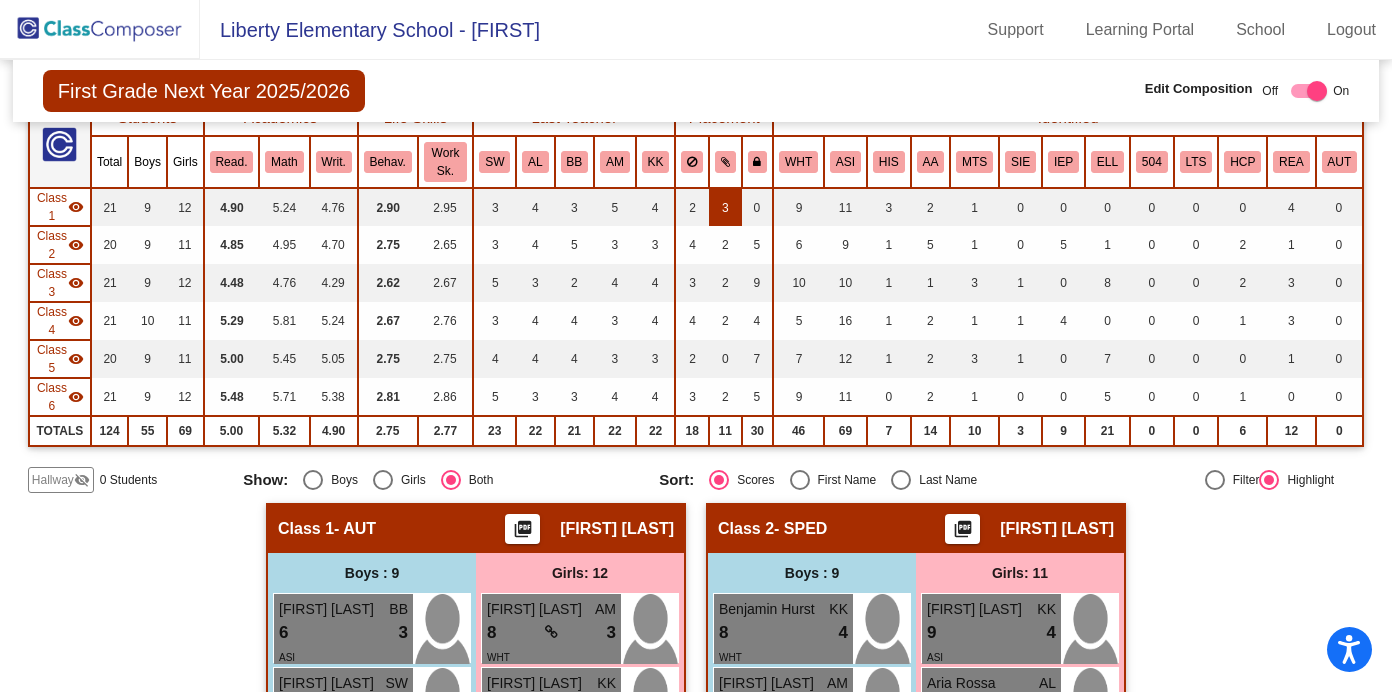 scroll, scrollTop: 0, scrollLeft: 0, axis: both 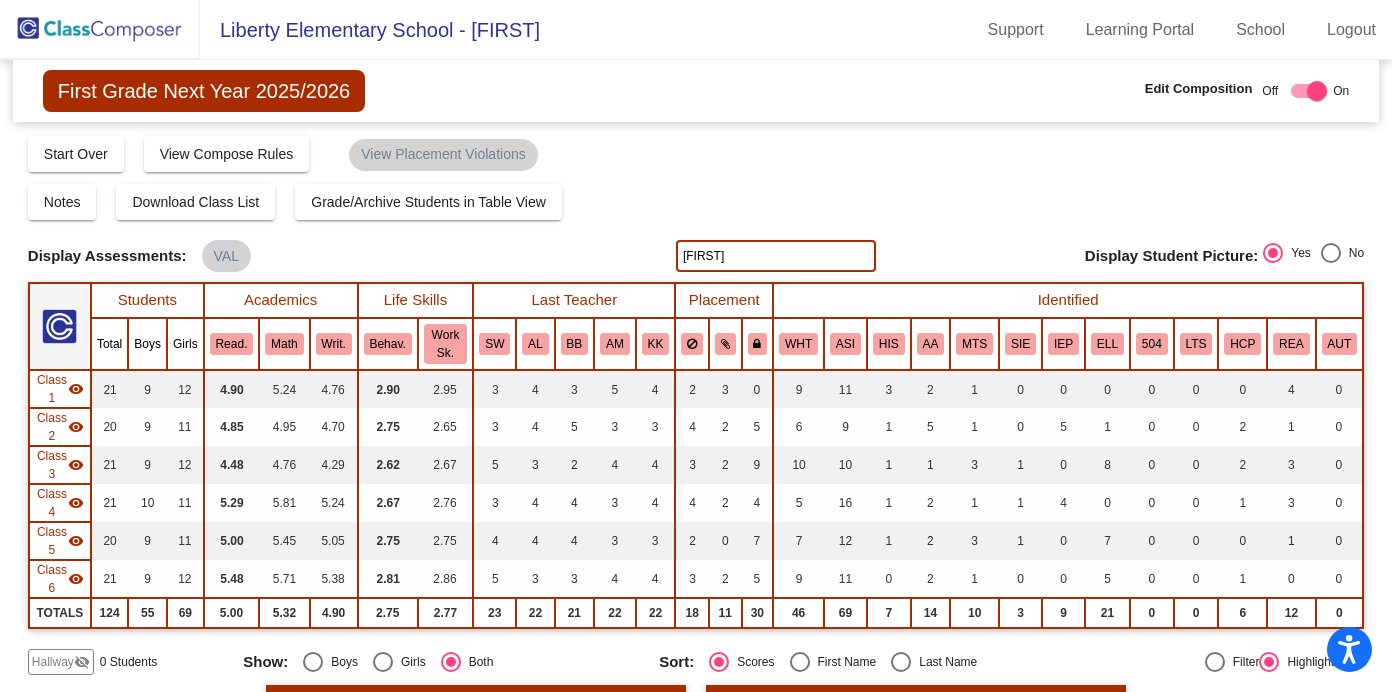 click on "[FIRST]" 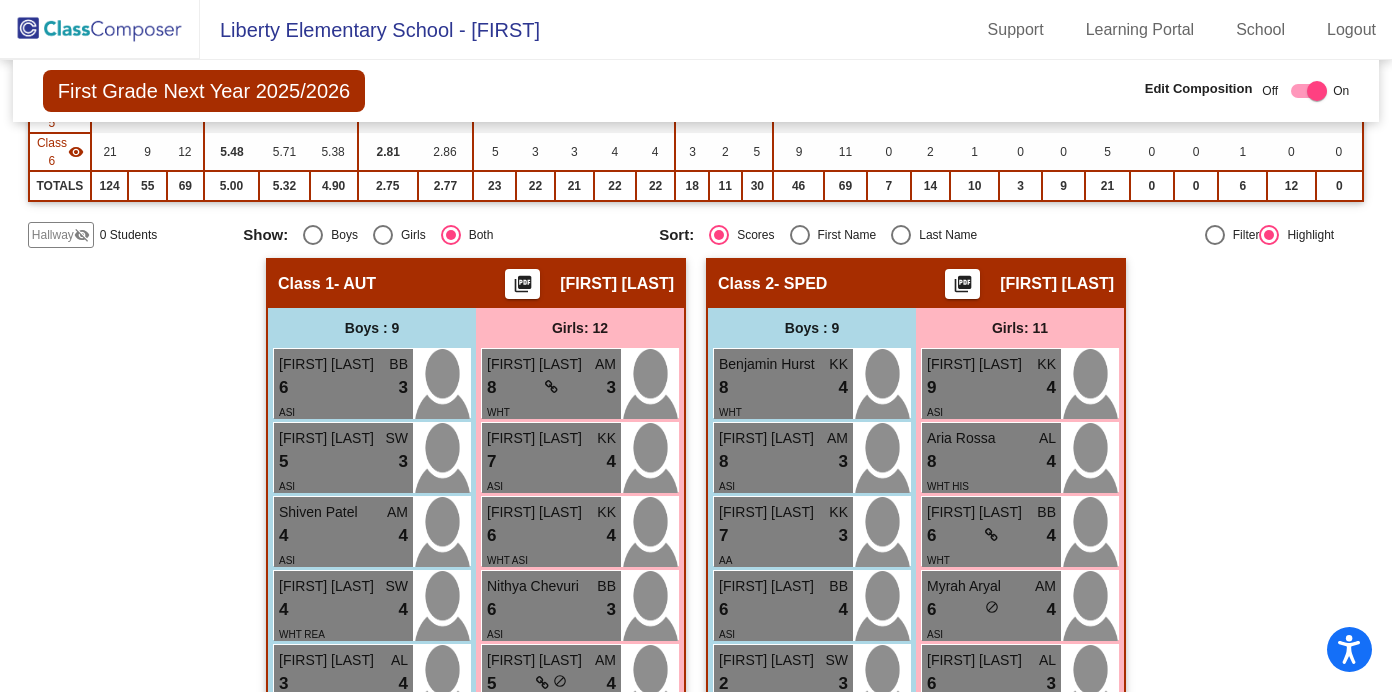 scroll, scrollTop: 0, scrollLeft: 0, axis: both 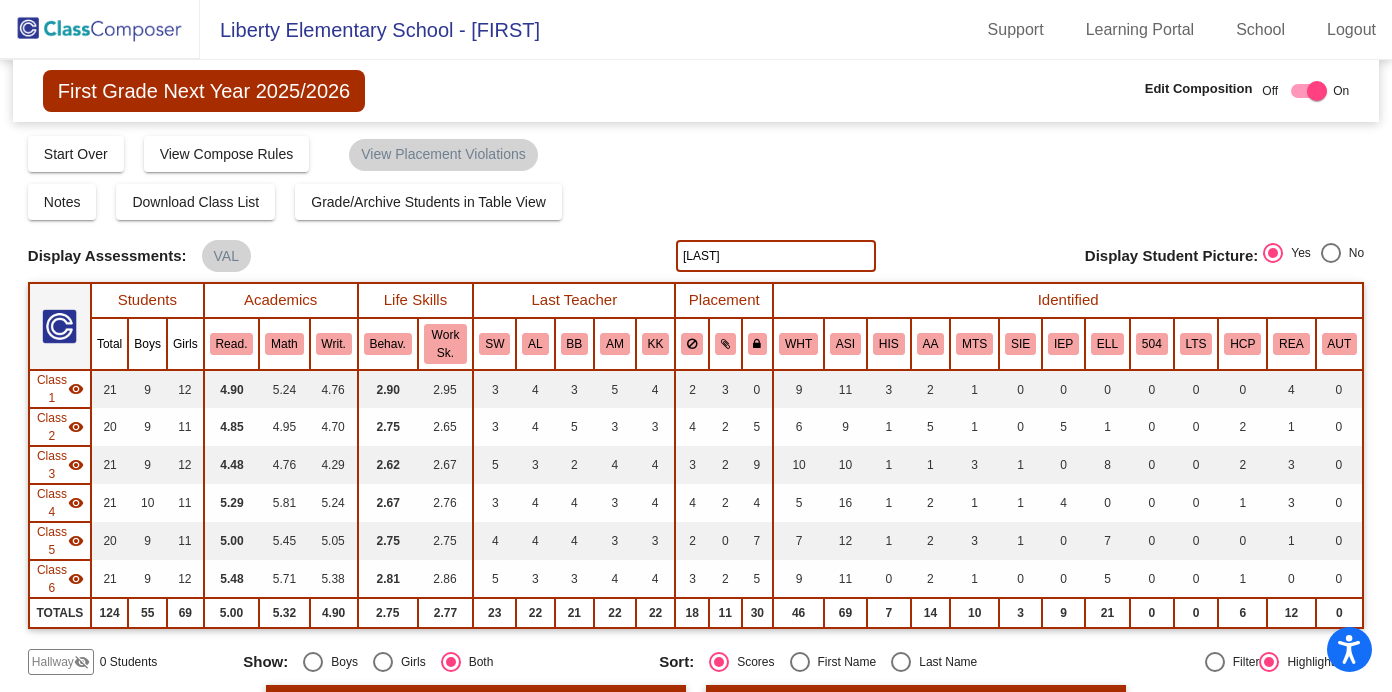 type on "[LAST]" 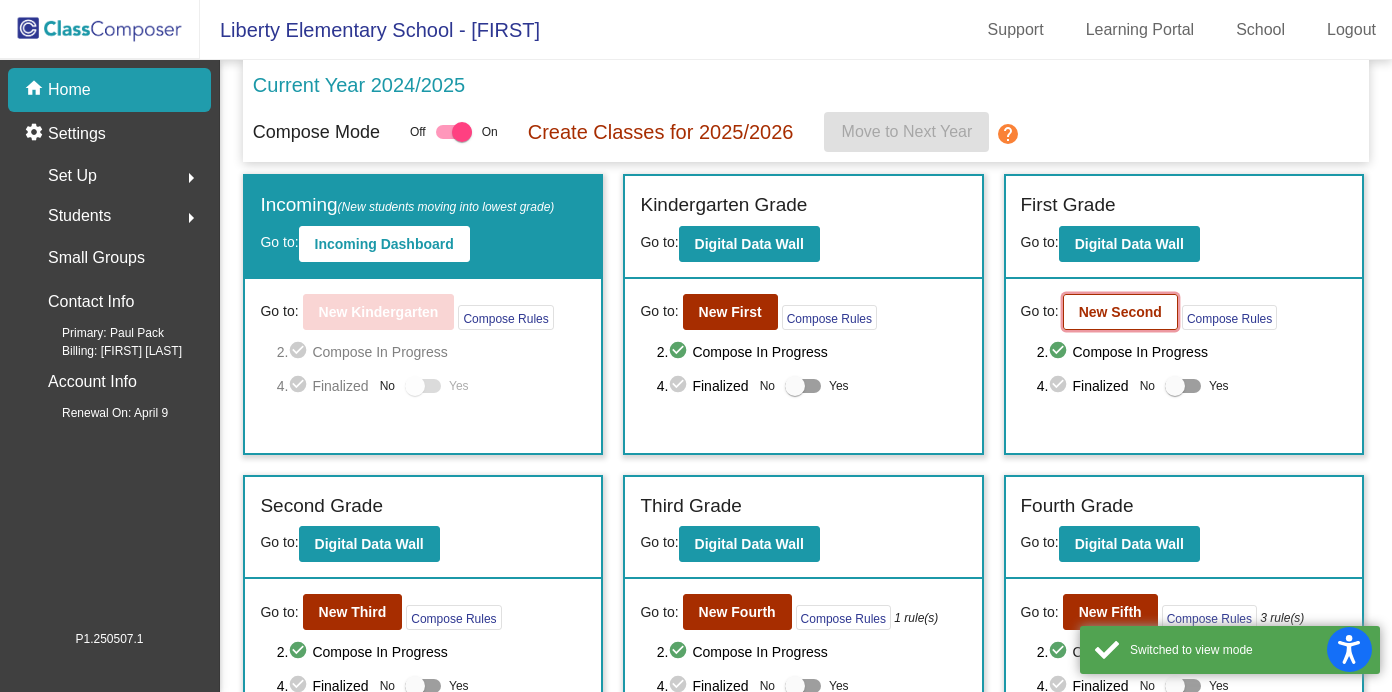 click on "New Second" 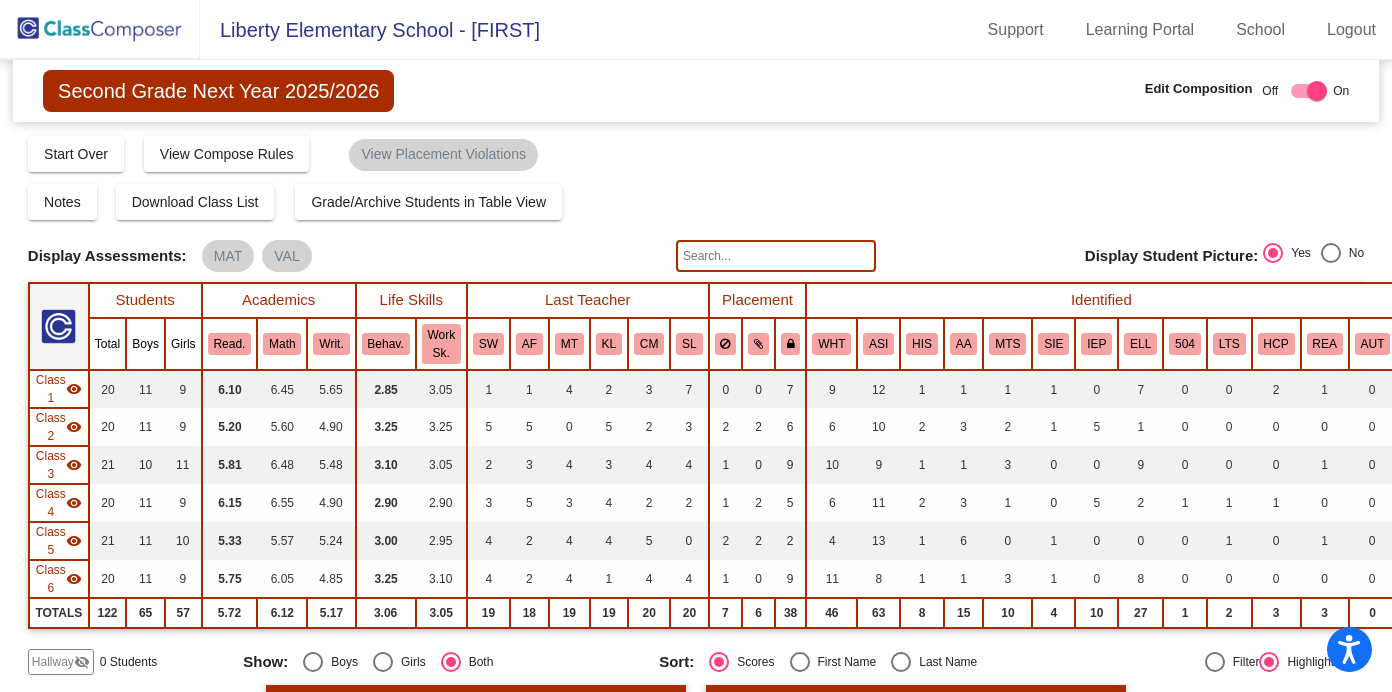 click 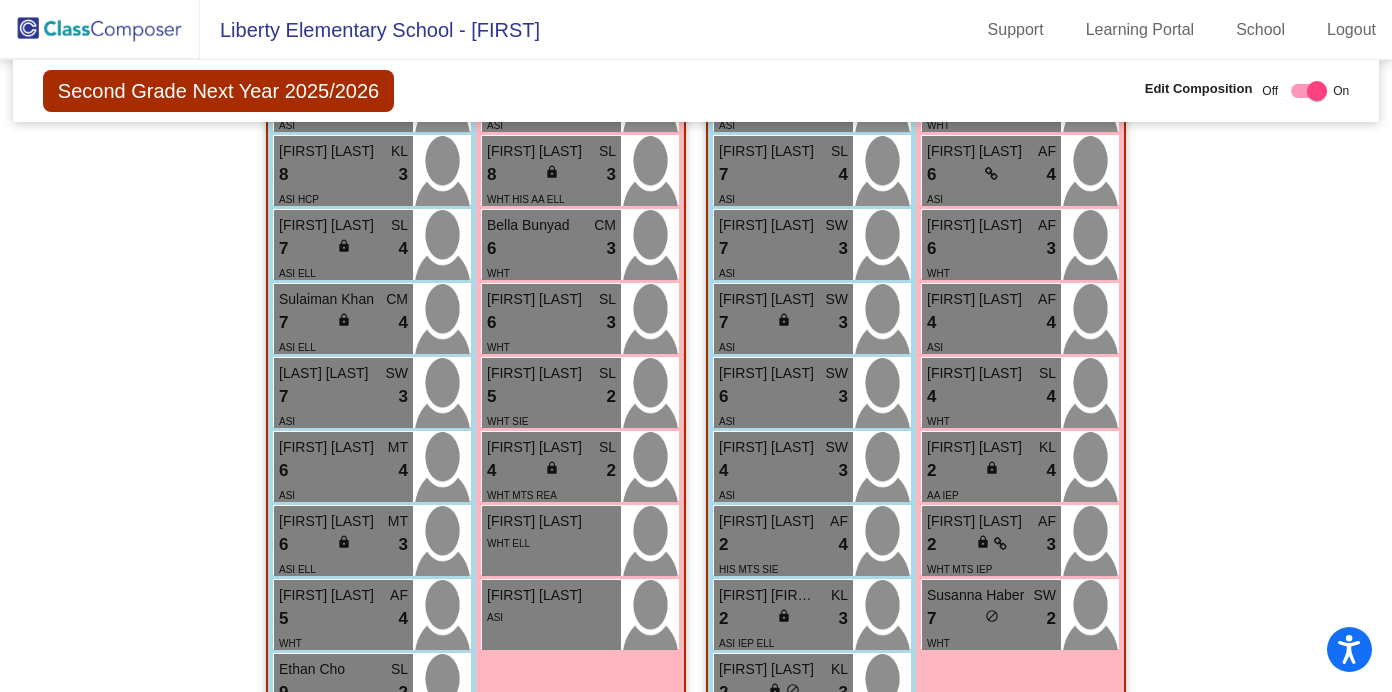 scroll, scrollTop: 0, scrollLeft: 0, axis: both 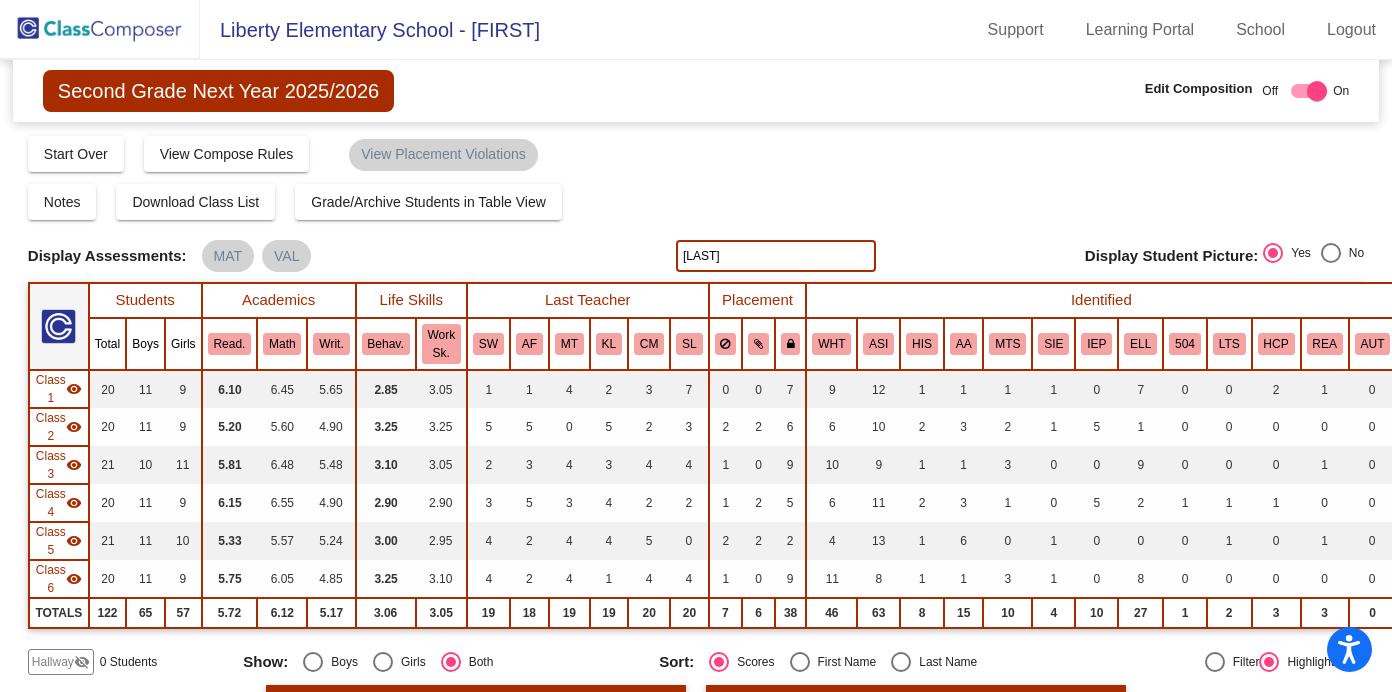 type on "[LAST]" 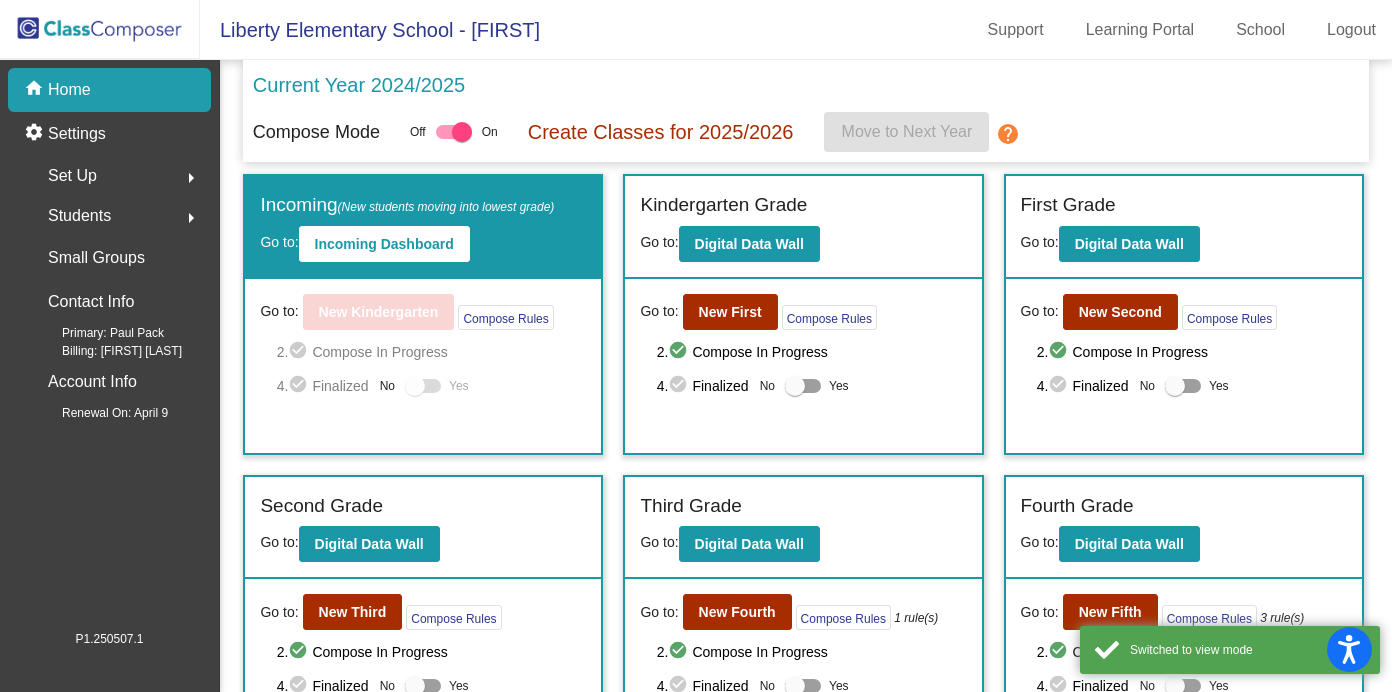 click on "Students" 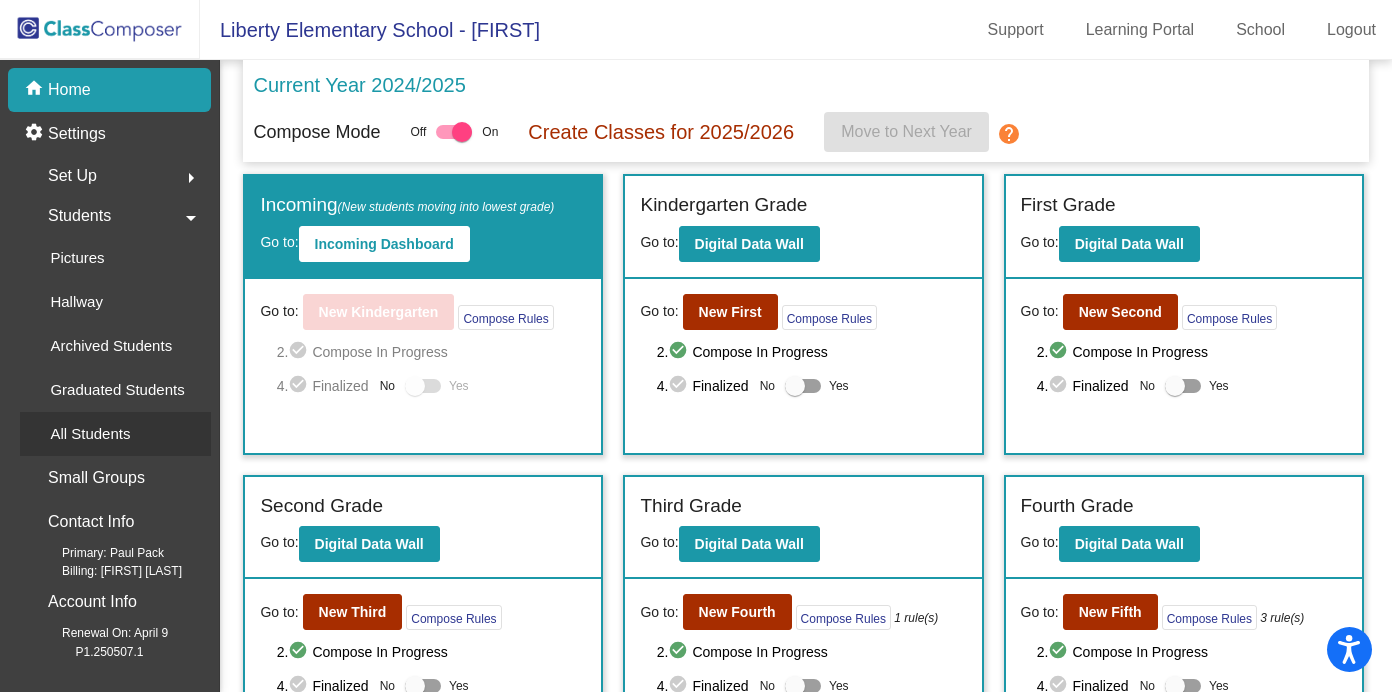 click on "All Students" 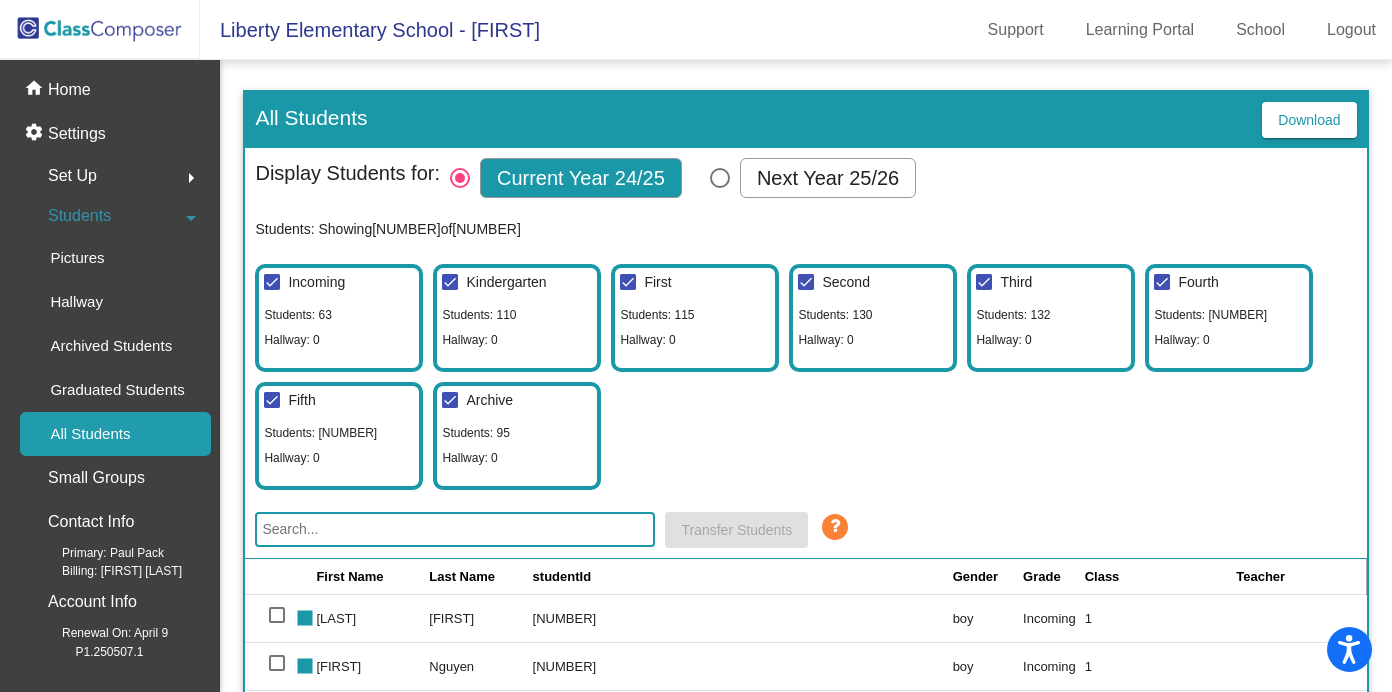 click 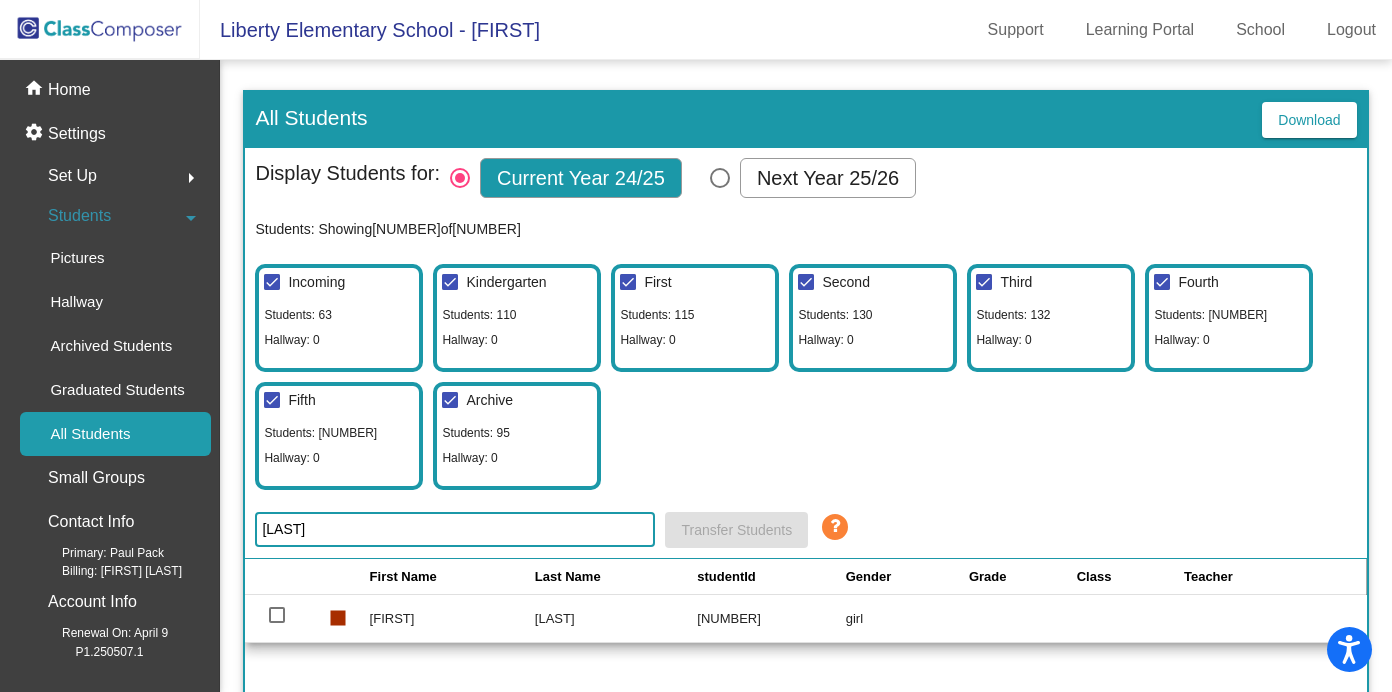 type on "[LAST]" 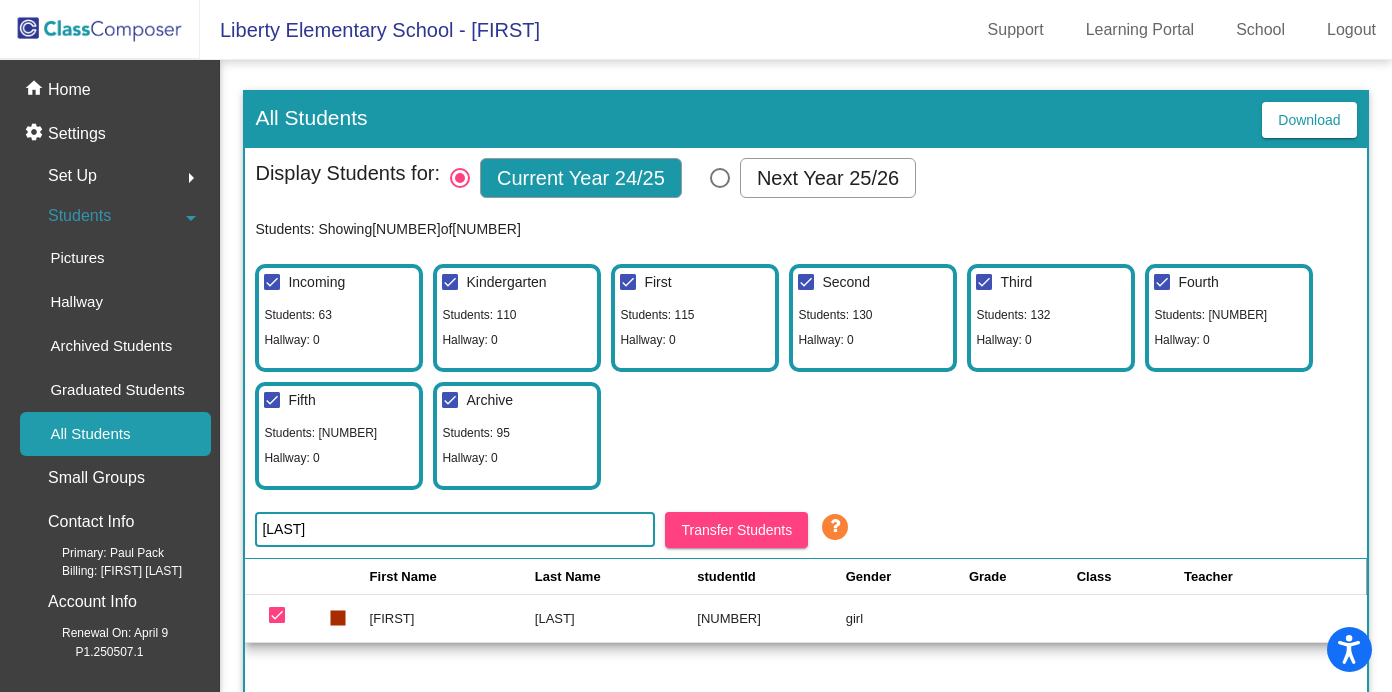 click at bounding box center (277, 615) 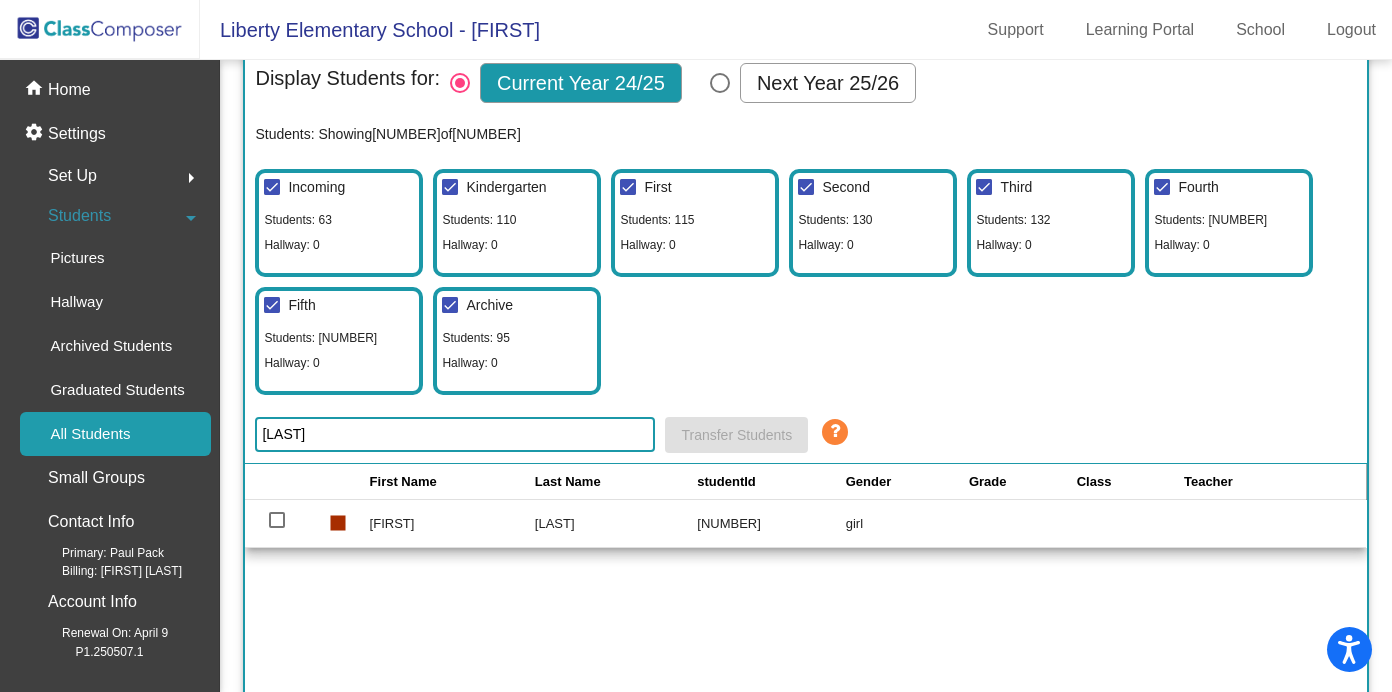 scroll, scrollTop: 54, scrollLeft: 0, axis: vertical 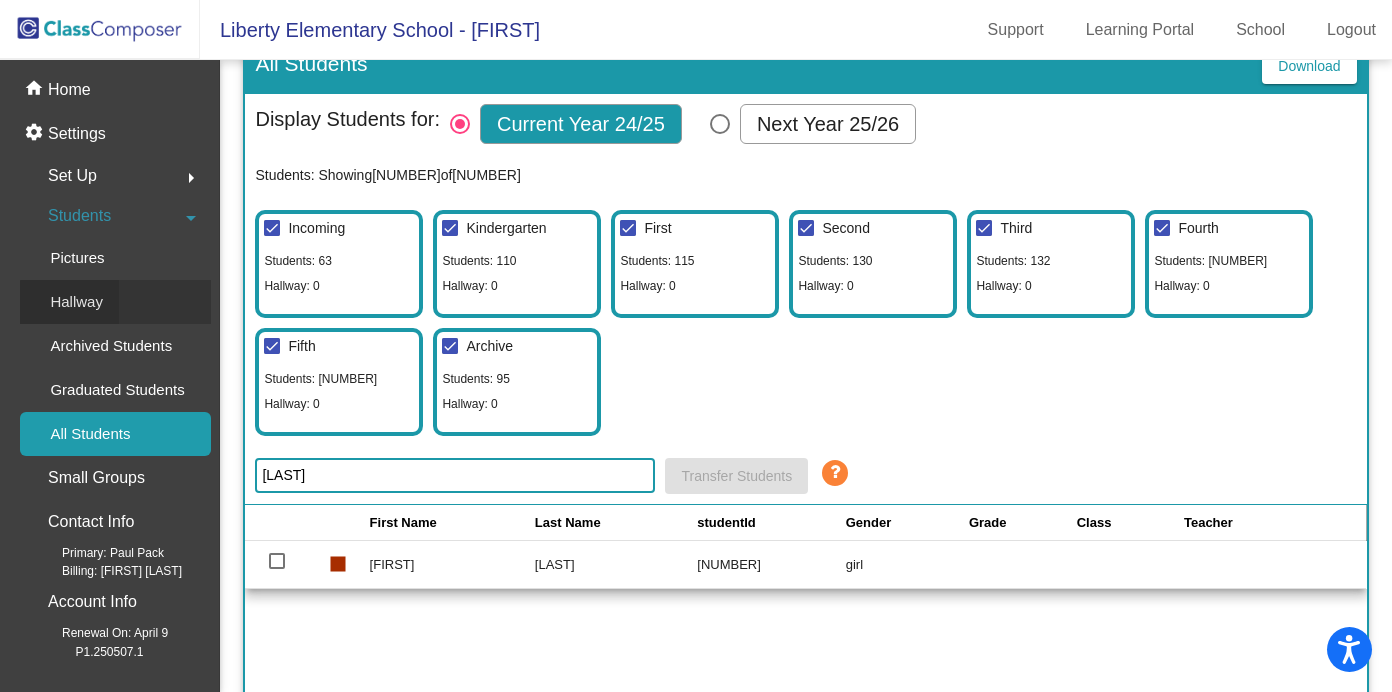 click on "Hallway" 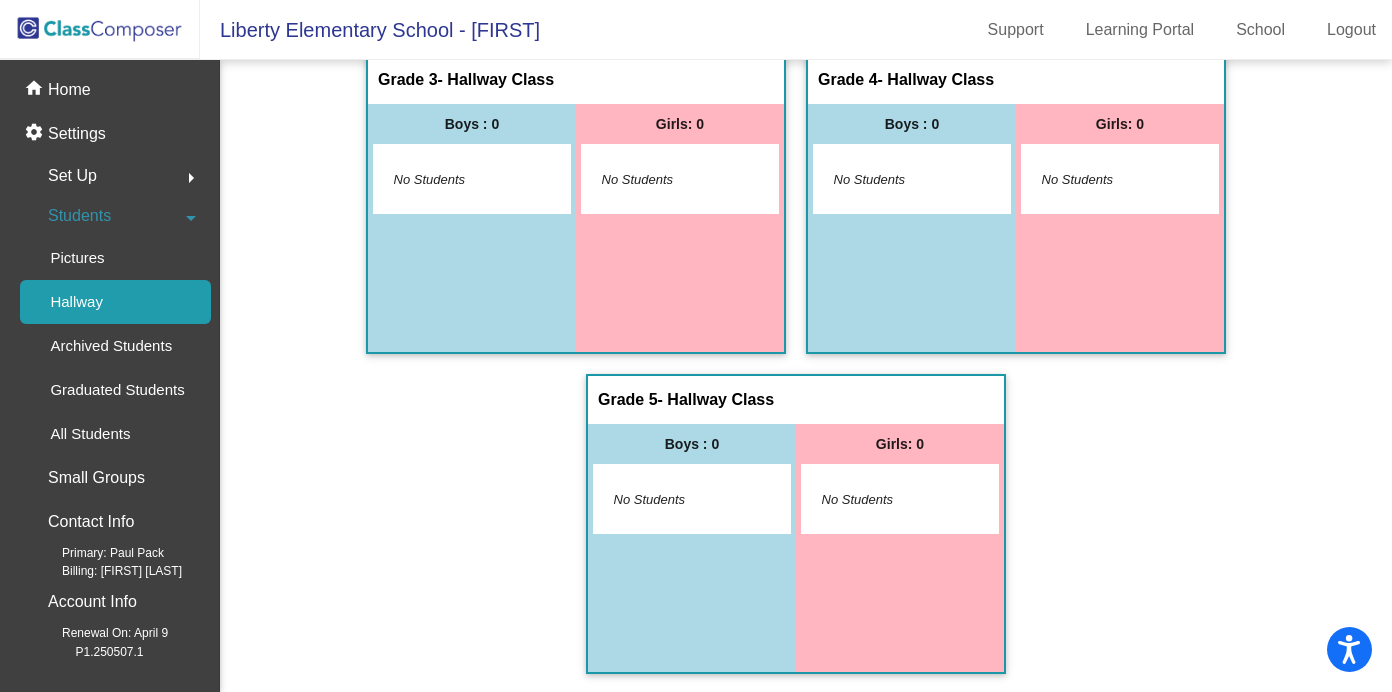 scroll, scrollTop: 0, scrollLeft: 0, axis: both 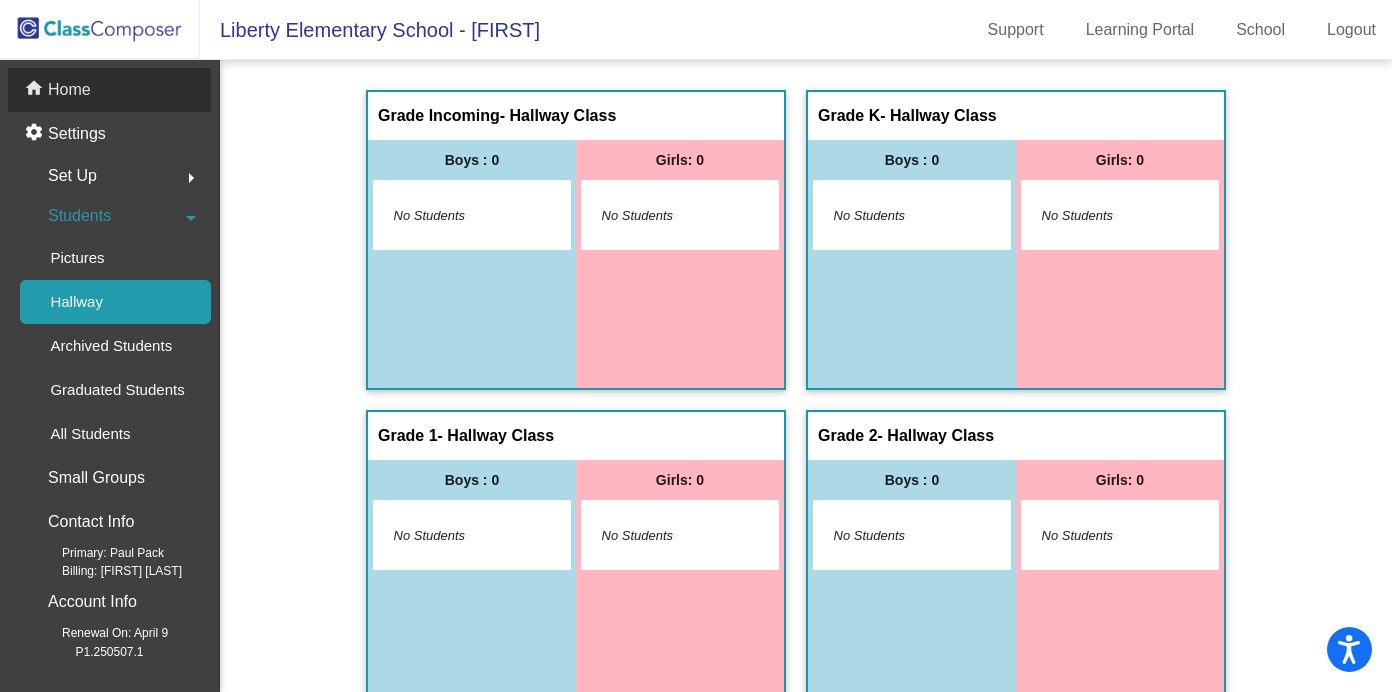 click on "Home" 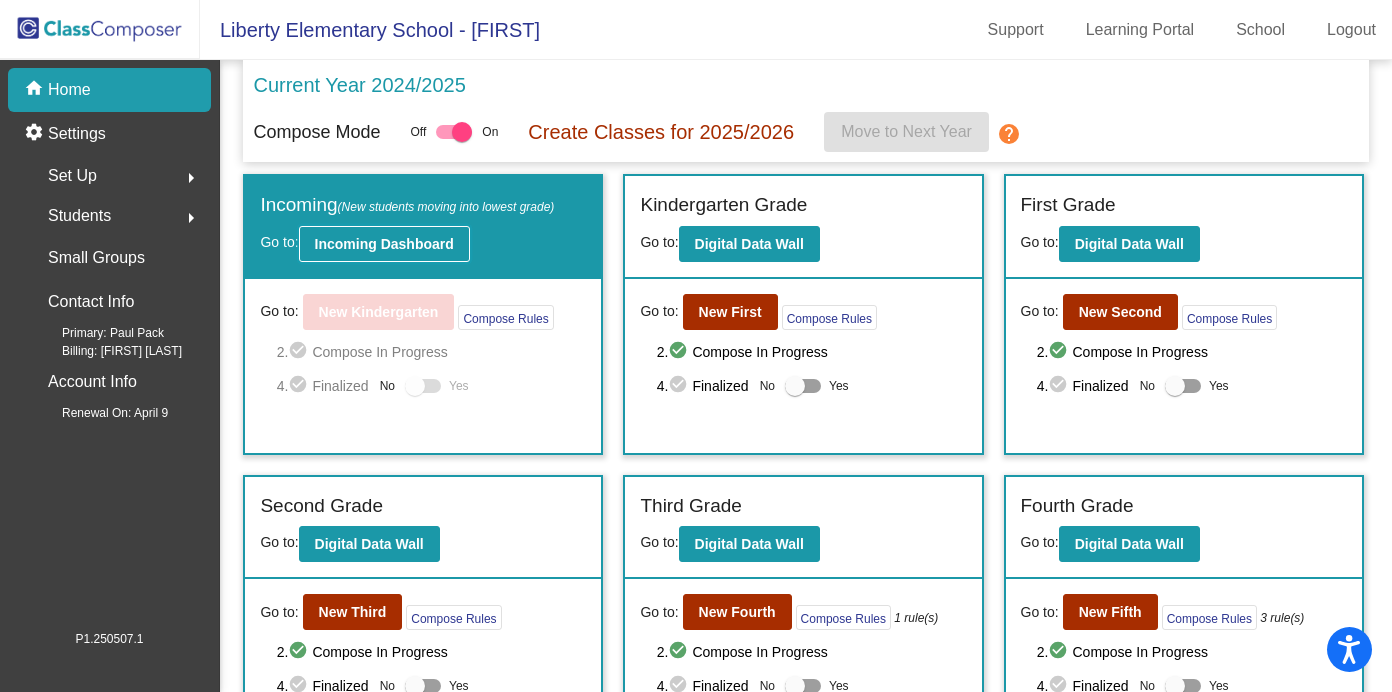click on "Incoming Dashboard" 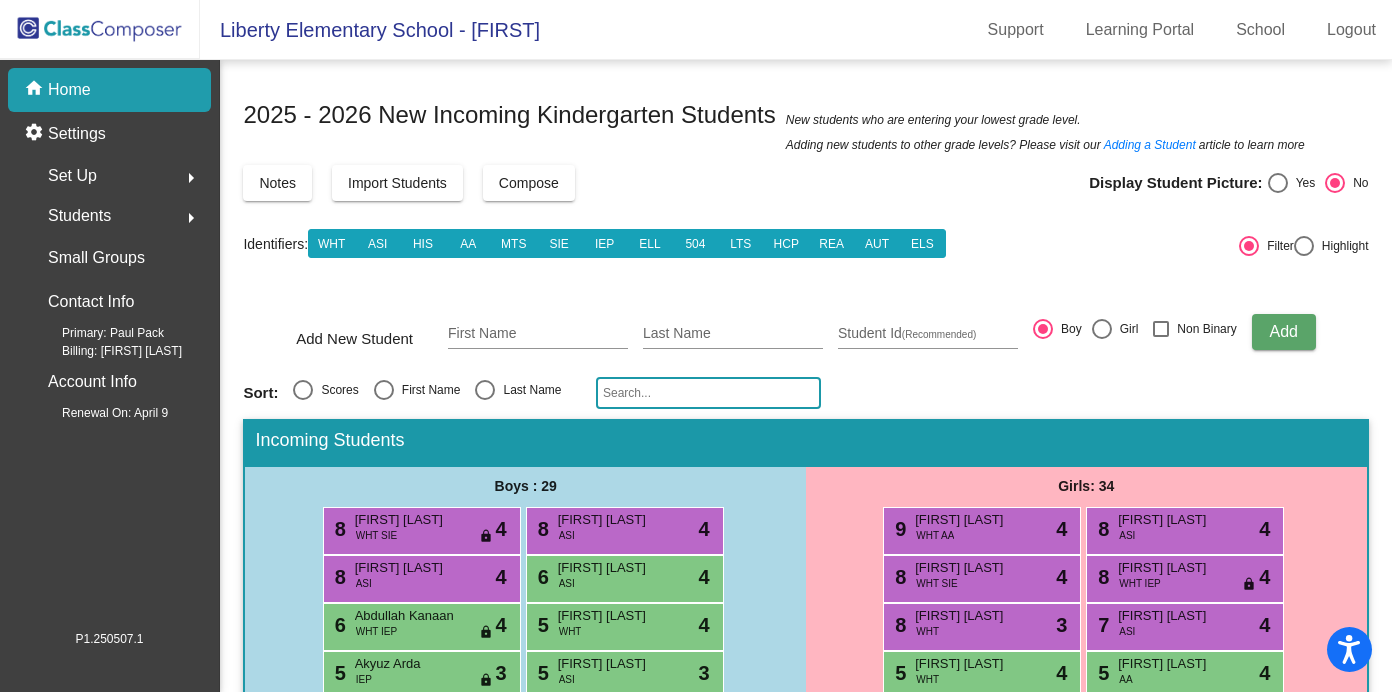 click 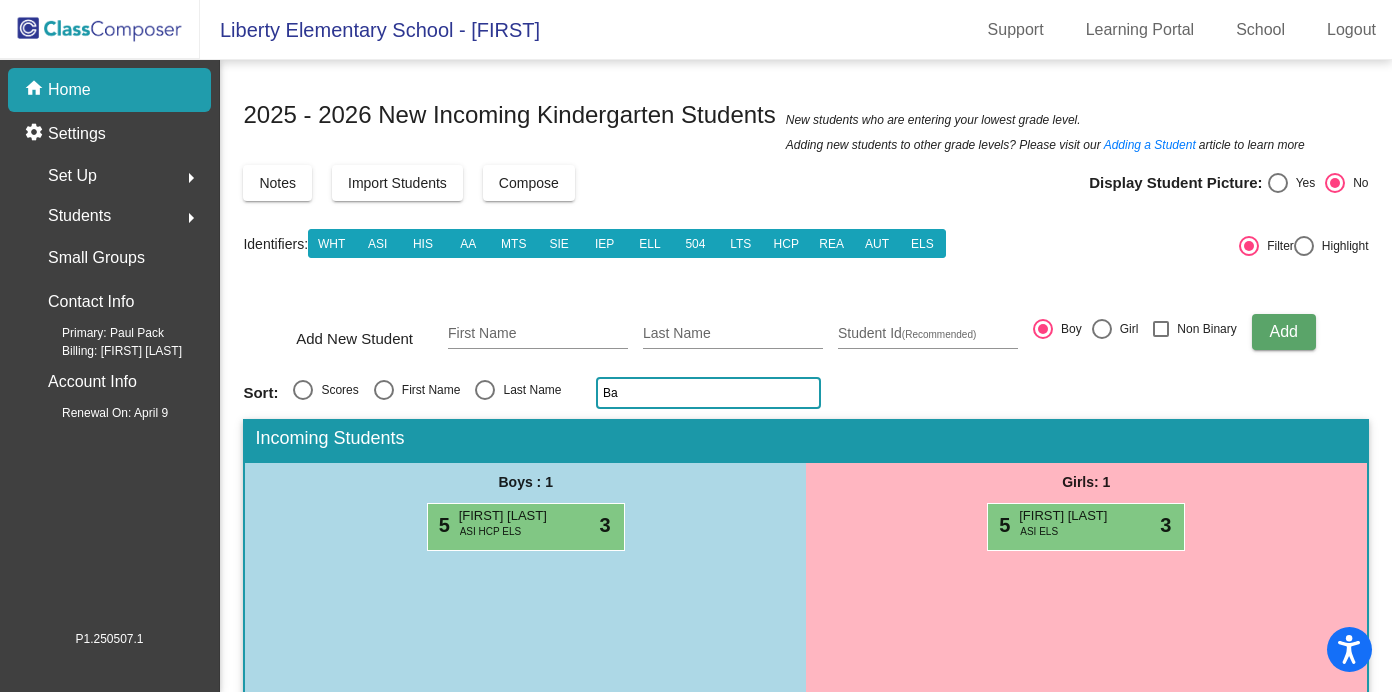 type on "B" 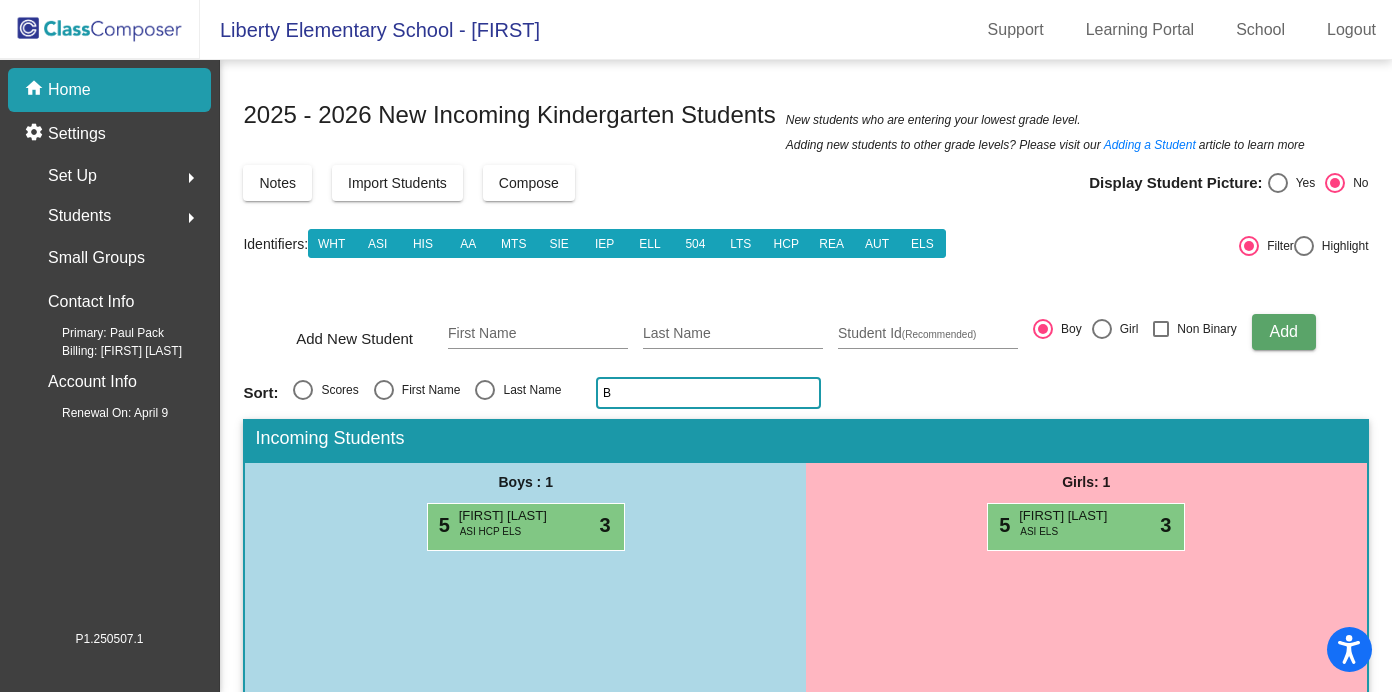 type 